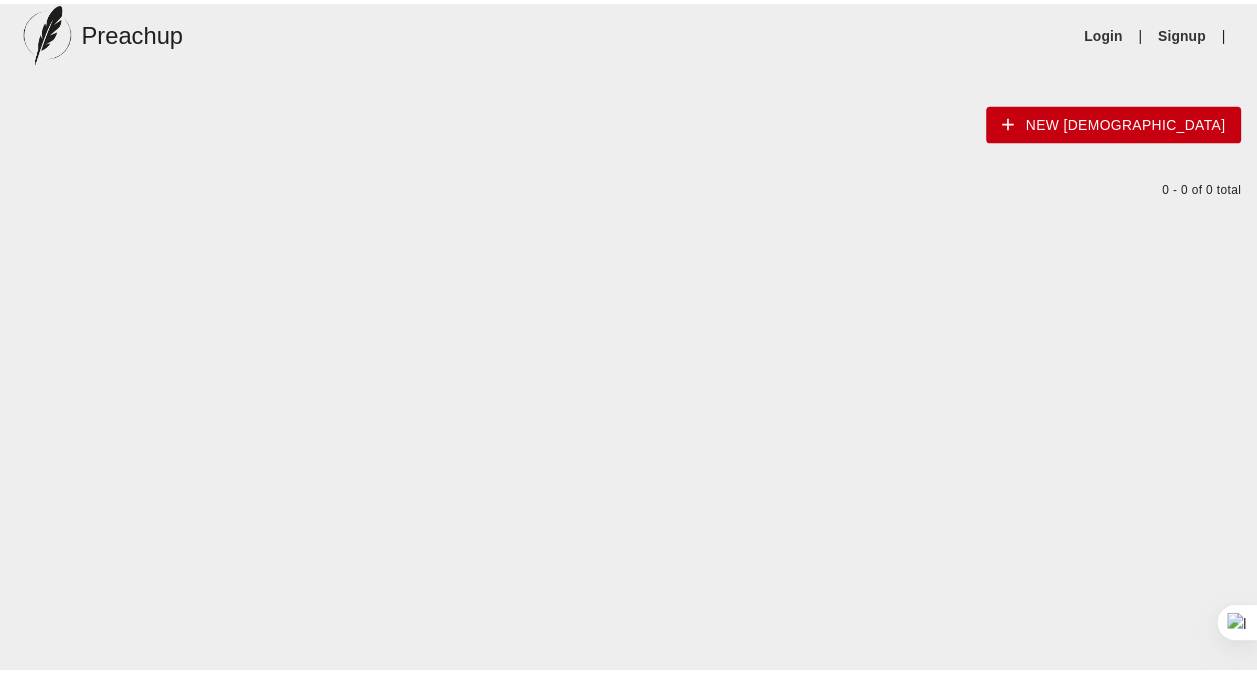 scroll, scrollTop: 0, scrollLeft: 0, axis: both 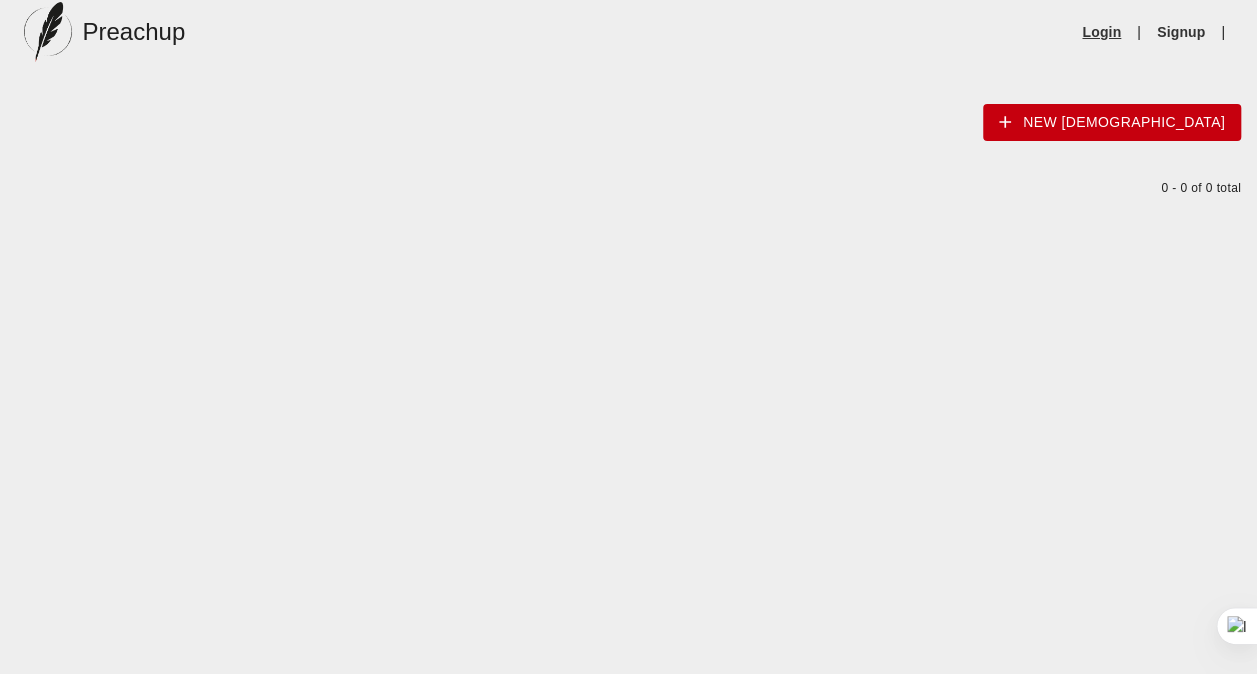 click on "Login" at bounding box center [1101, 32] 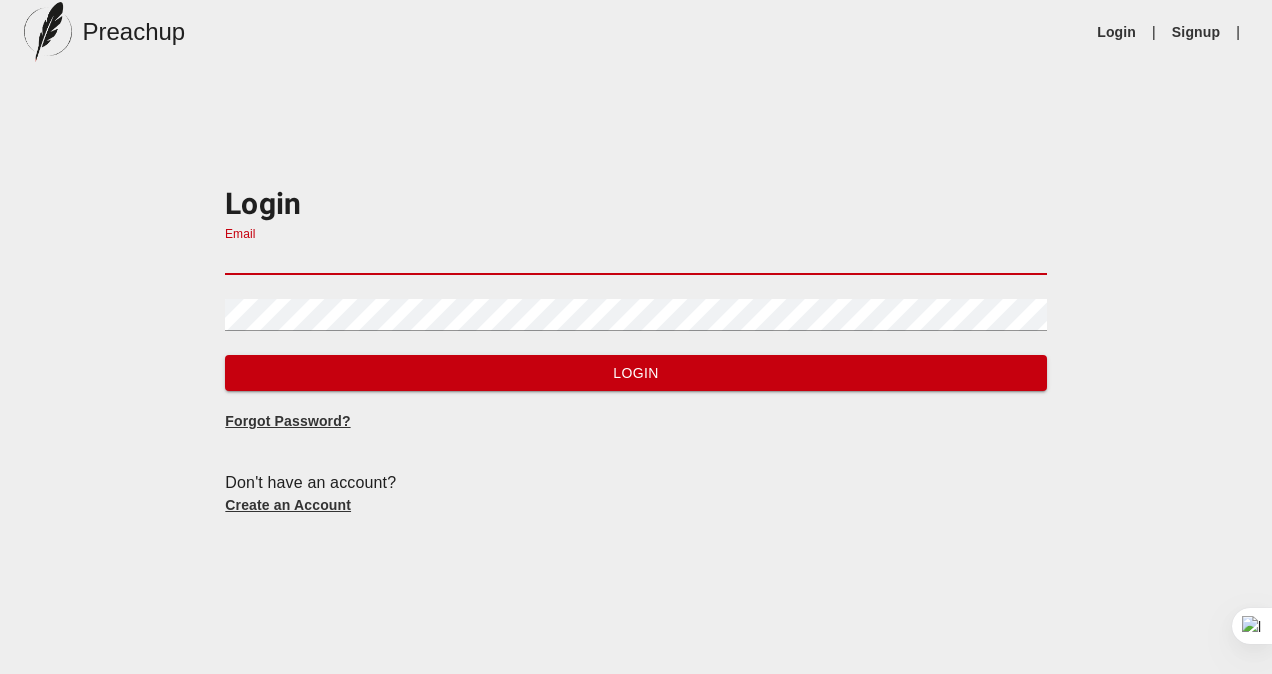 click on "Email" at bounding box center (635, 259) 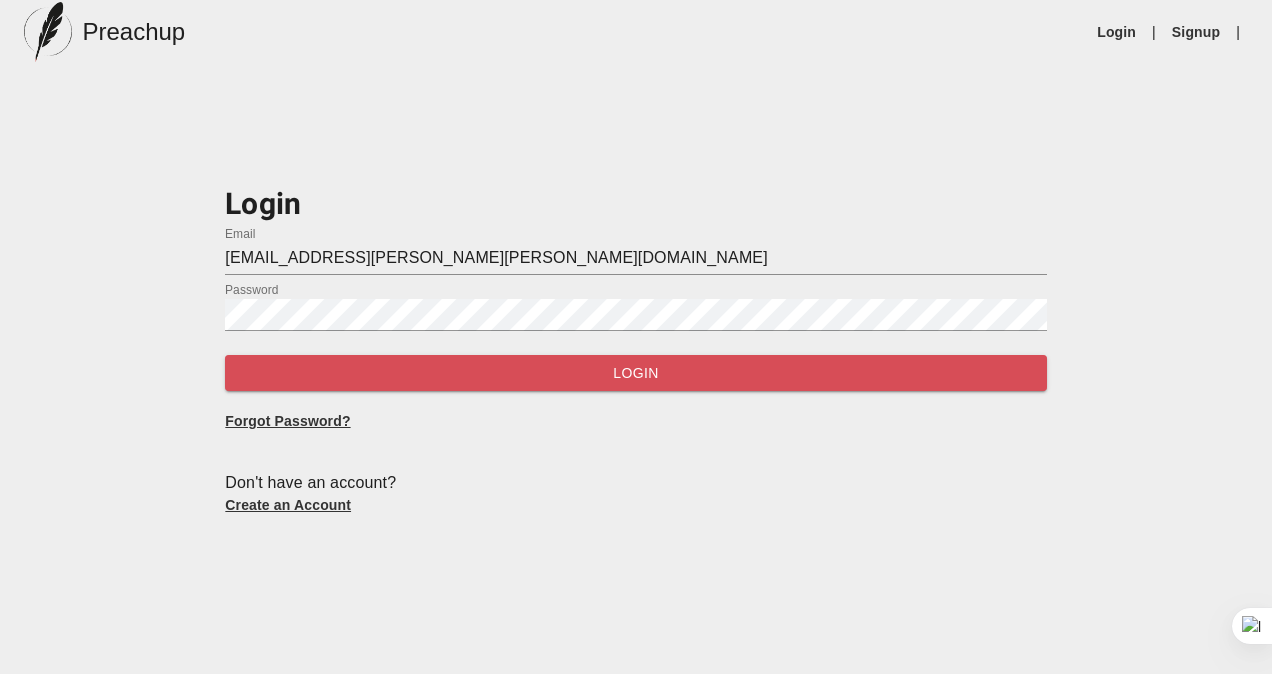 click on "Login" at bounding box center (635, 373) 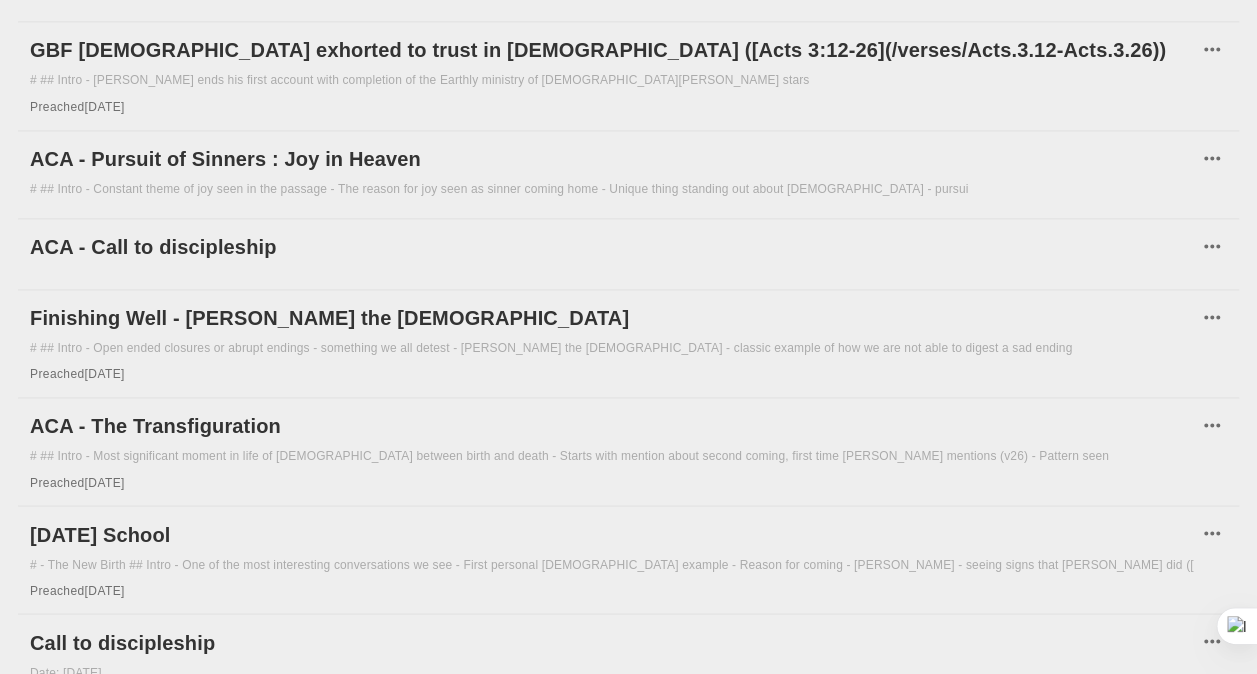 scroll, scrollTop: 1588, scrollLeft: 0, axis: vertical 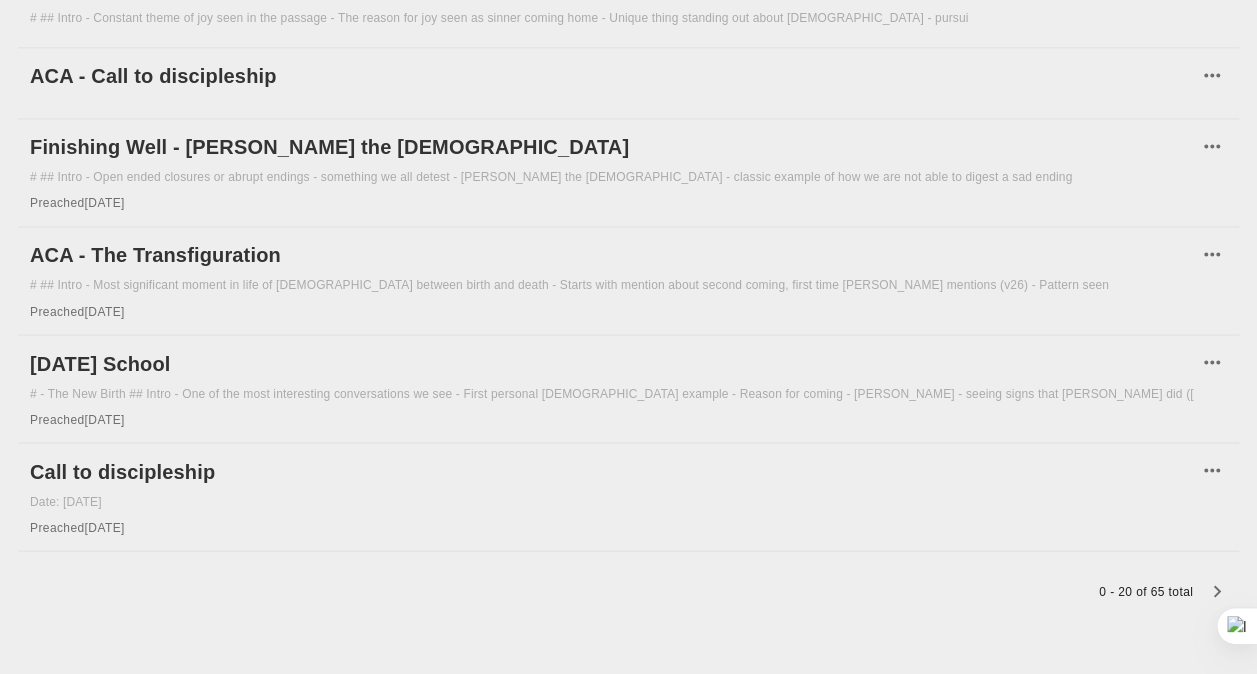 click on "New sermon ## Path of an Honourable Vessel v22a -  Run away from
Flee from youthful lusts - continuous activity , from evil desires
From things that the world may put in front of us
V22b - Run toward
Ri Preached  a month ago GBF Sermon - [PERSON_NAME] Followers Get A Name ([Acts 11:19-30](about:blank)) #
## Intro
-   The charge from [DEMOGRAPHIC_DATA] - spreading from [GEOGRAPHIC_DATA], Judae, Samaria & Ends of World
-   [GEOGRAPHIC_DATA] - [PERSON_NAME] & [PERSON_NAME] GBF Sermon - [PERSON_NAME] Followers Get A Name ([Acts 11:19-30](about:blank)) #
## Intro
-   The charge from [DEMOGRAPHIC_DATA] - spreading from [GEOGRAPHIC_DATA], [GEOGRAPHIC_DATA], Samaria & Ends of World
-   [GEOGRAPHIC_DATA] - [PERSON_NAME] & [PERSON_NAME] Sat cell group - [DEMOGRAPHIC_DATA] attracts [MEDICAL_DATA] (Acts 17:1-15) #
Date: [DATE]
- Pass through Amphipolis & [PERSON_NAME], on the way to [GEOGRAPHIC_DATA]
- [PERSON_NAME] reasons in [DEMOGRAPHIC_DATA] for 3 weeks
- Provide Preached  [DATE] Cell Group - [PERSON_NAME] preaches reasonable [DEMOGRAPHIC_DATA] (Acts 17:16-31) #
Date: [DATE] Preached  [DATE] [DEMOGRAPHIC_DATA]’s mighty power to save Preached  [DATE] Preached" at bounding box center (628, -402) 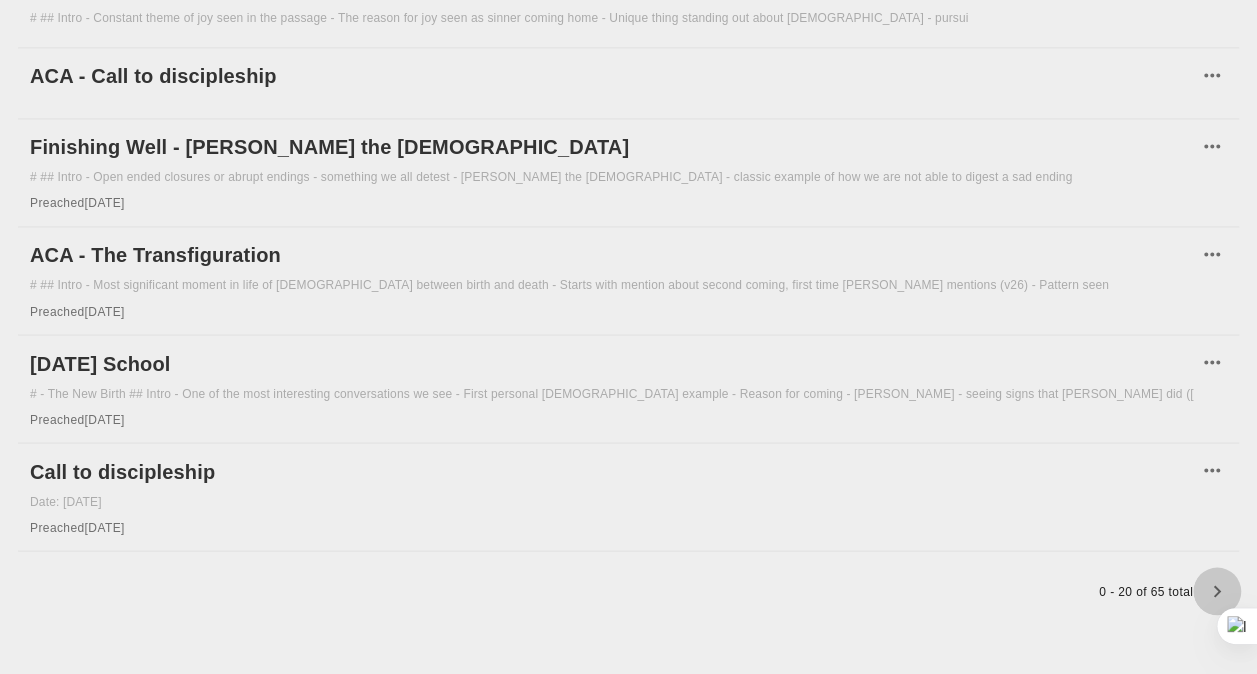 click 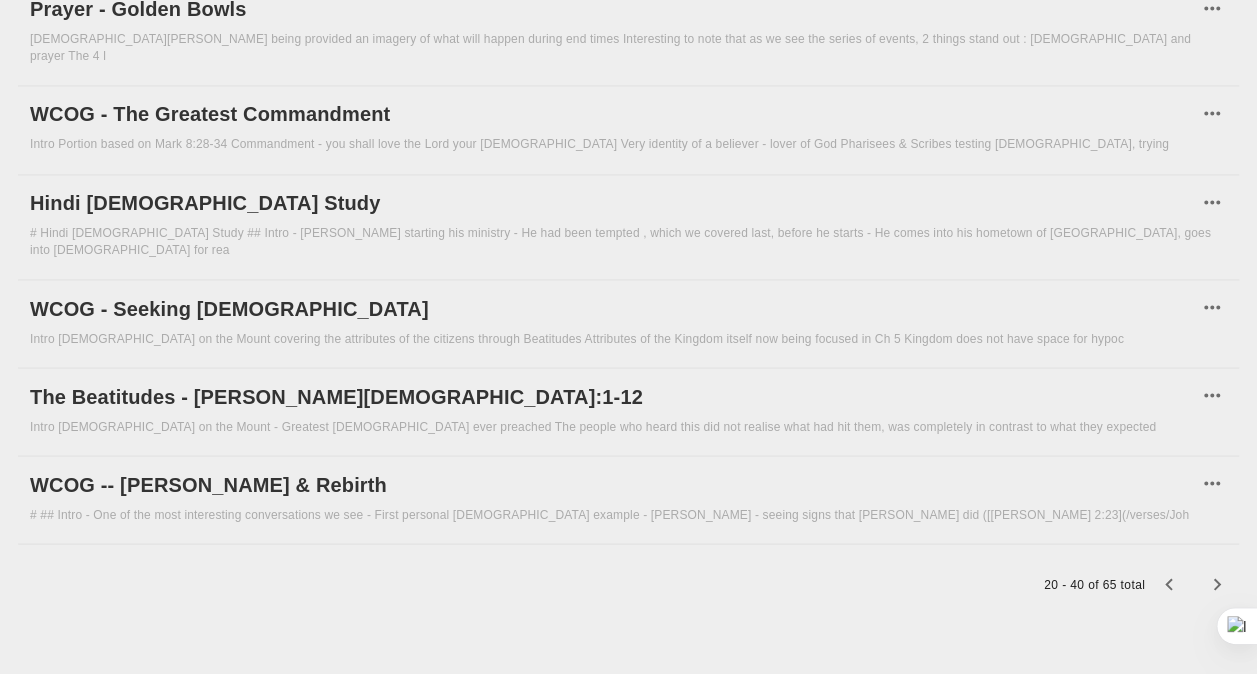 scroll, scrollTop: 1418, scrollLeft: 0, axis: vertical 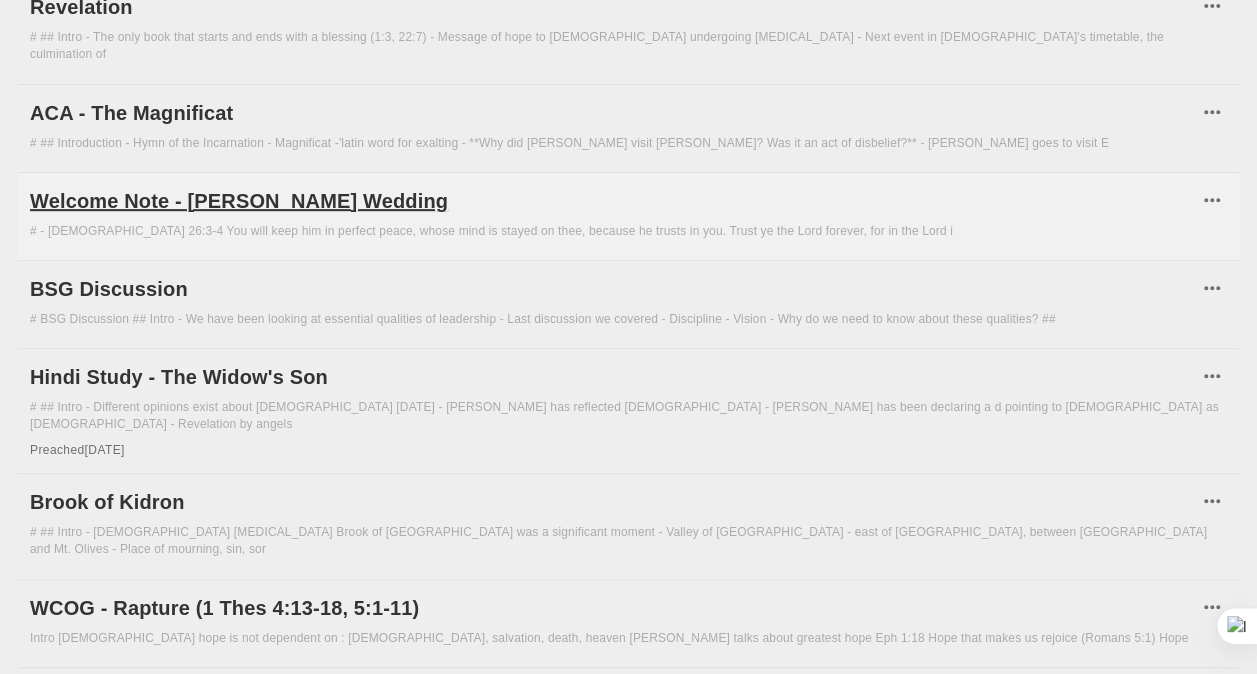 click on "Welcome Note - [PERSON_NAME] Wedding" at bounding box center [613, 201] 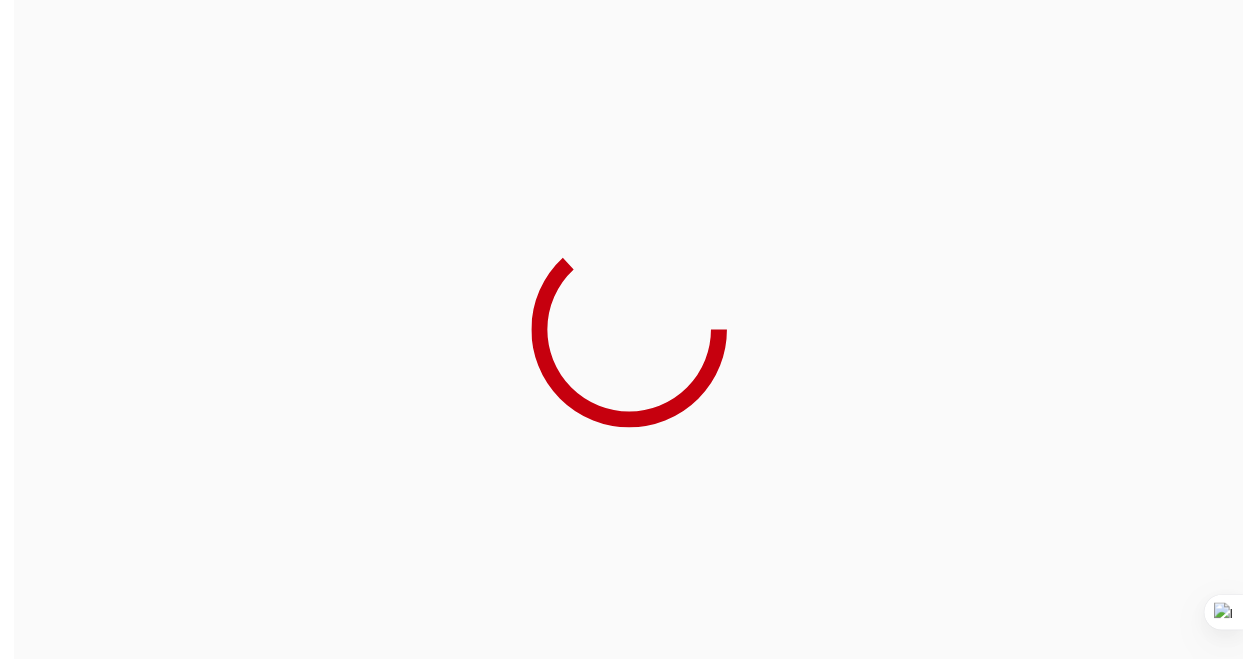 scroll, scrollTop: 0, scrollLeft: 0, axis: both 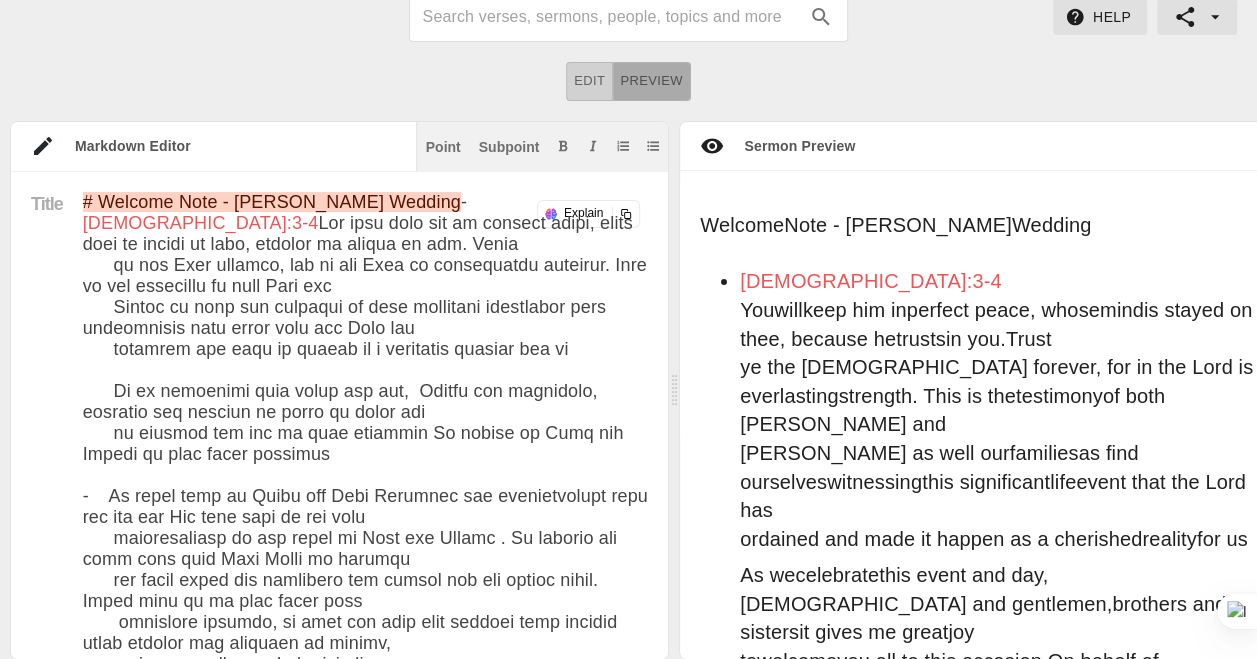 click on "Preview" at bounding box center [651, 81] 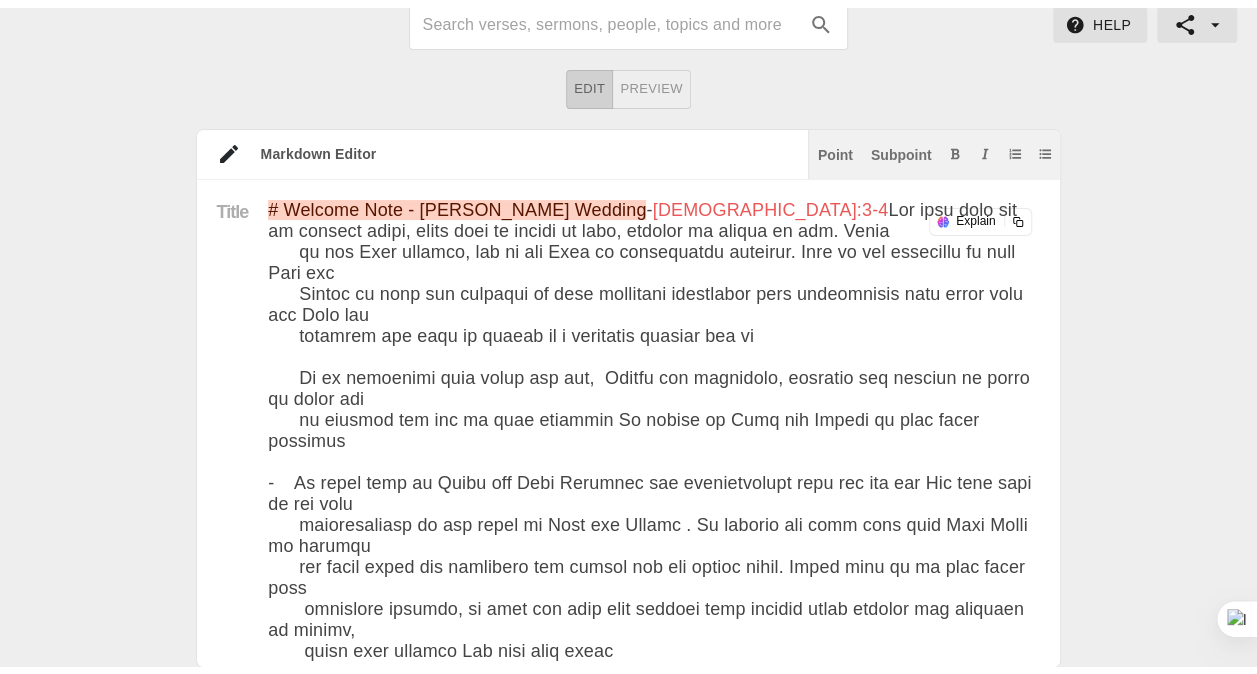 scroll, scrollTop: 56, scrollLeft: 0, axis: vertical 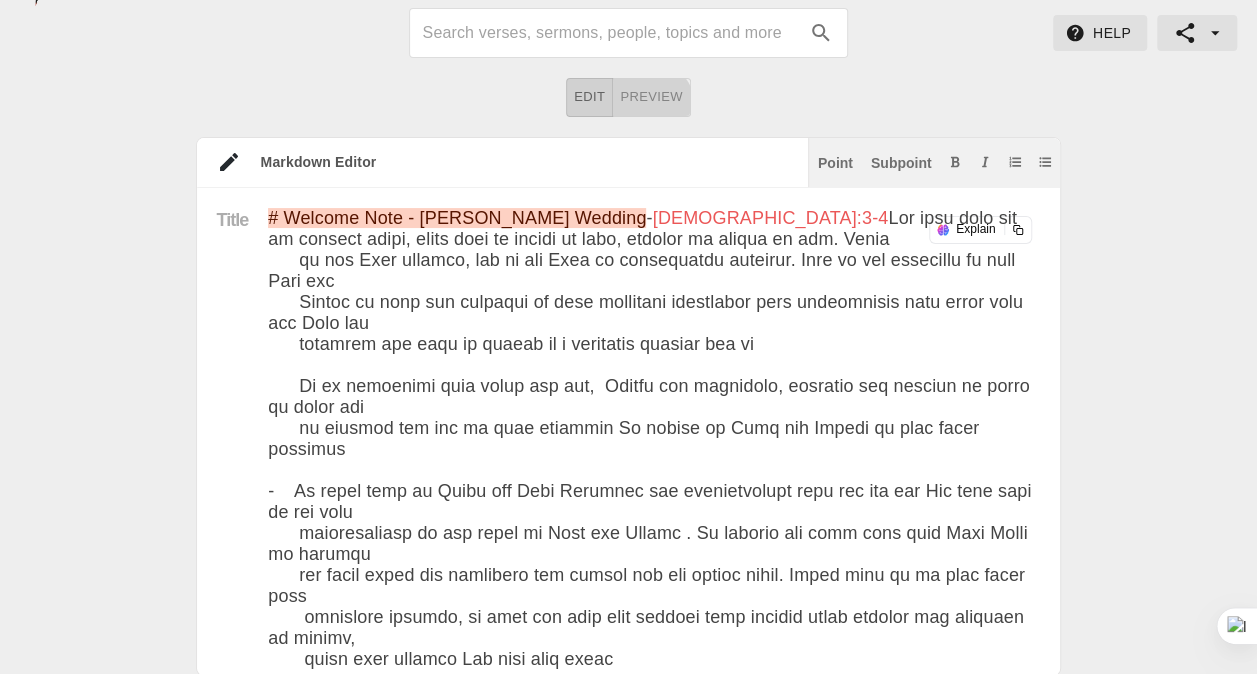 click on "Preview" at bounding box center [651, 97] 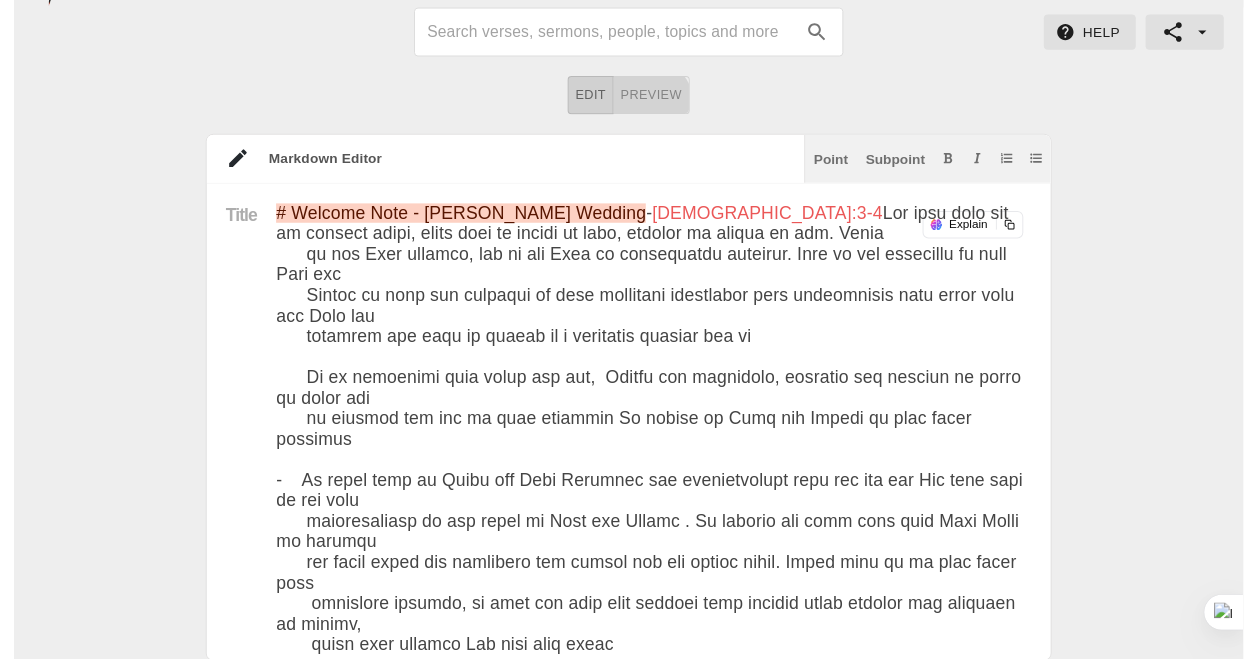 scroll, scrollTop: 72, scrollLeft: 0, axis: vertical 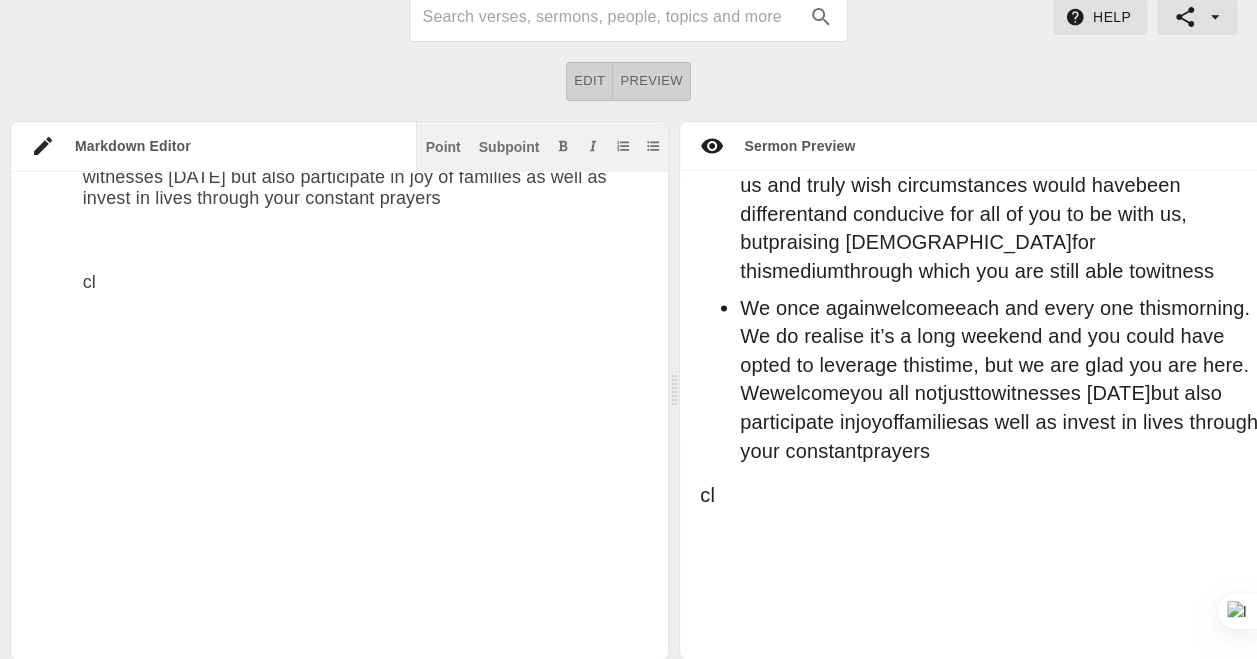 drag, startPoint x: 101, startPoint y: 237, endPoint x: 479, endPoint y: 618, distance: 536.69824 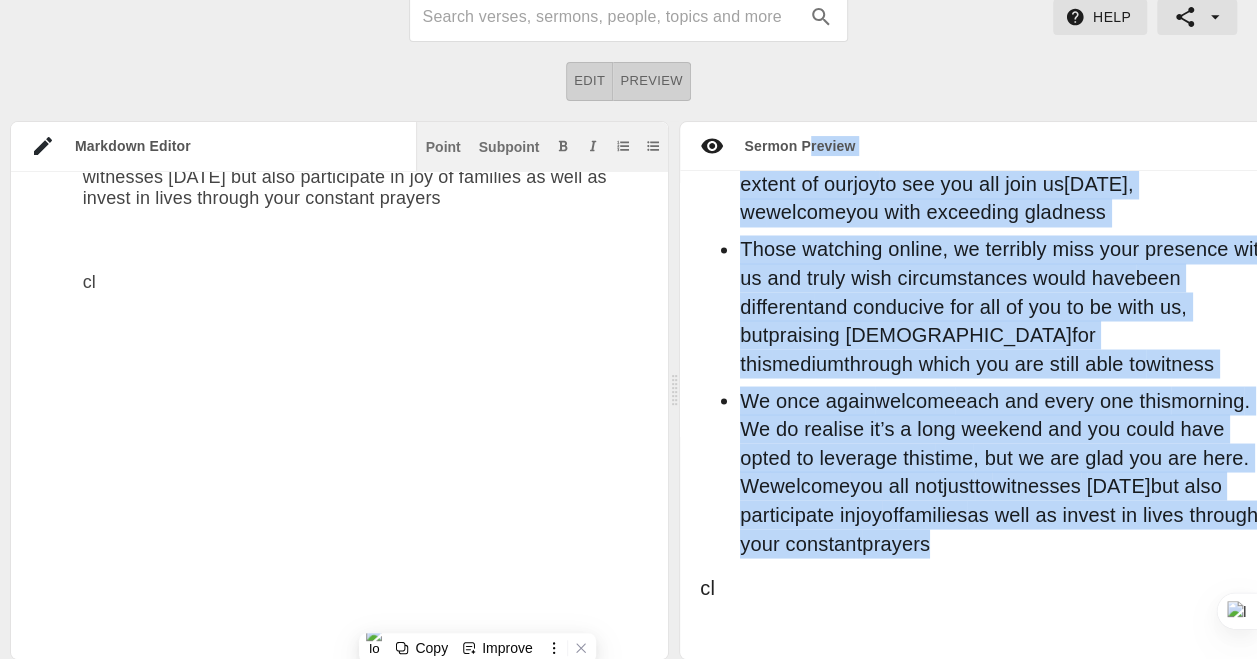 scroll, scrollTop: 1506, scrollLeft: 0, axis: vertical 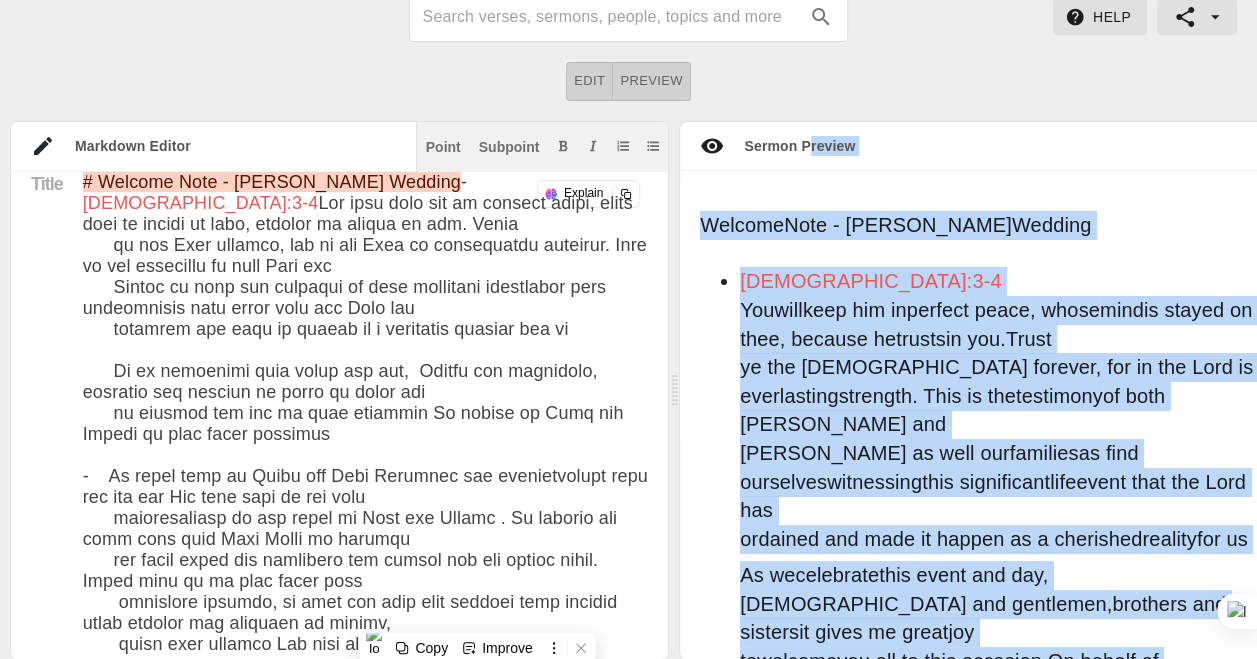 drag, startPoint x: 1158, startPoint y: 290, endPoint x: 676, endPoint y: 218, distance: 487.34793 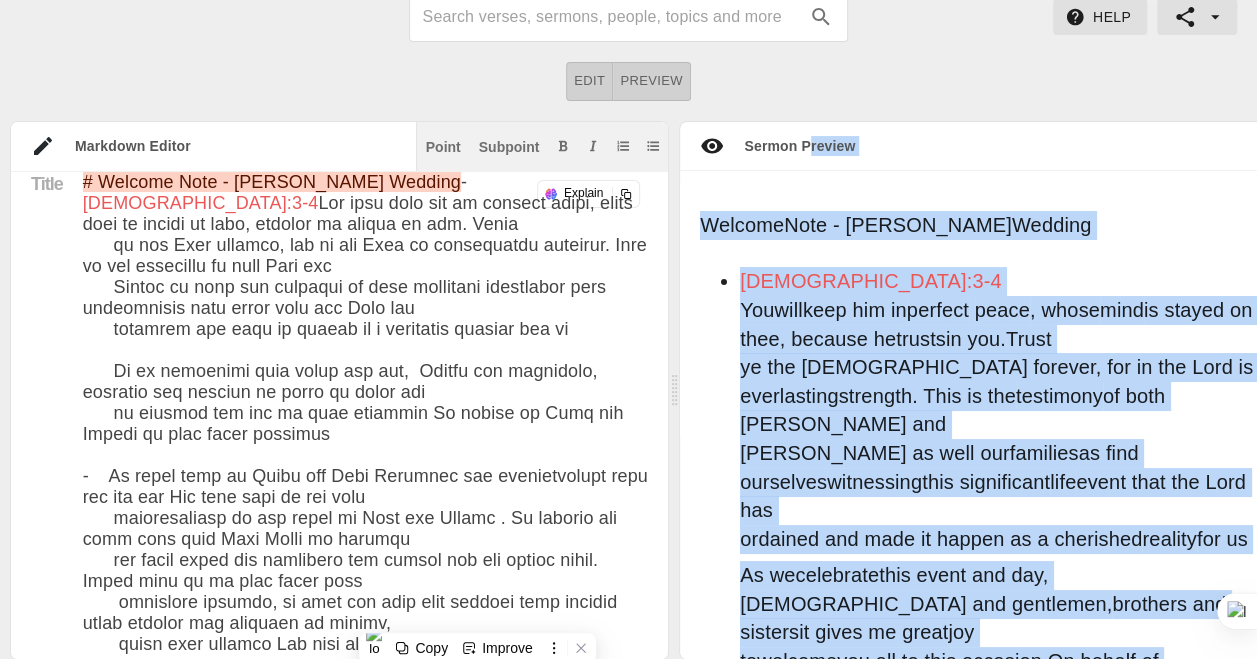 click on "Welcome  Note - [PERSON_NAME]  Wedding
[DEMOGRAPHIC_DATA] 26:3-4  You  will  keep him in  perfect   peace , whose  mind  is stayed on thee, because he  trusts  in you.  Trust   ye the Lord forever, for in the Lord is everlasting  strength . This is the  testimony  of both [PERSON_NAME] and   [PERSON_NAME] as well our  families  as find ourselves  witnessing  this significant  life  event that the Lord has   ordained and made it happen as a cherished  reality  for us
As we  celebrate  this event and day,  [DEMOGRAPHIC_DATA] and gentlemen,  brothers and sisters  it gives me great  joy   to  welcome  you all to this occasion On behalf of [PERSON_NAME] and [PERSON_NAME] as well their  families
We would like to Thank the Lord [PERSON_NAME] for orchestrating this day and for His  work  that he has been  accomplishing in the lives of [PERSON_NAME] and [PERSON_NAME] . We  believe  and know that tour [PERSON_NAME]  is present  our midst  [DATE]  and directing  our hearts  and the events  [DATE] . While many of us have known this   wonderful saviour, we" at bounding box center [1008, 415] 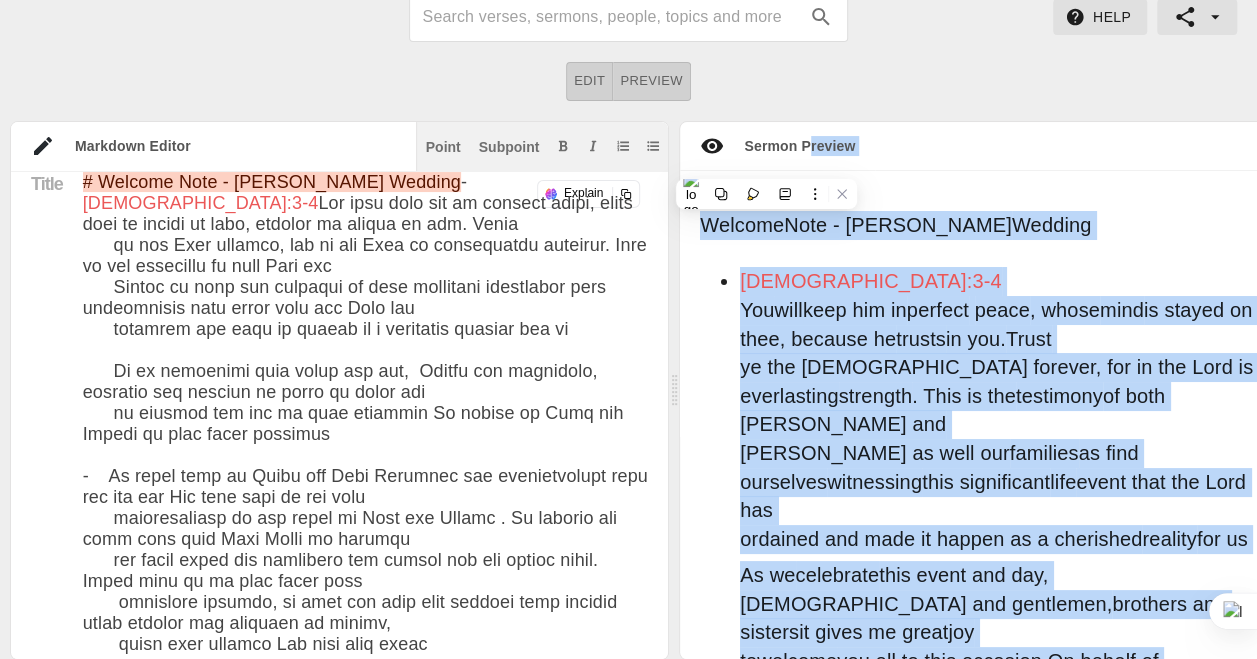 copy on "Loremip  Dolo - Sita  Consect
Adipis 54:9-5  Eli  sedd  eius tem in  utlabor   etdol , magna  aliq  en admini ve quis, nostrud ex  ullamc  la nis.  Aliqu   ex eac Cons duisaut, iru in rep Volu ve essecillumf  nullapar . Exce si occ  cupidatat  no proi Sunt cul   Quioff de moll ani  idestlab  pe unde omnisiste  natuserror  volu accusantium  dolo  lauda tota rem Aper eaq   ipsaquae abi inve ve quasia be v dictaexpl  nemoeni  ips qu
Vo as  autoditfu  cons magni dol eos,  Ration seq nesciuntn,  porroqui dol adipisc  nu eiusm te incid  mag   qu  etiammi  sol nob el opti cumqueni Im quopla fa Poss ass Repell te aute quibu  officiis
De rerum nece sa Eveni vol Repu Recusand ita earumhictenet sapi del rei vol Mai  alia  perf do asp repe  minimnostrume ul cor susci la Aliq com Conseq . Qu  maximem  mol haru quid reru Faci  Exped  di namlibe  tem cumso  nobis  eli optiocumq  nih impedi  min quo maxime  place . Facer poss om lo ipsu dolor sita   consectet adipisc, el  sedd  eiu  temp  inci utlabor etdo  magn..." 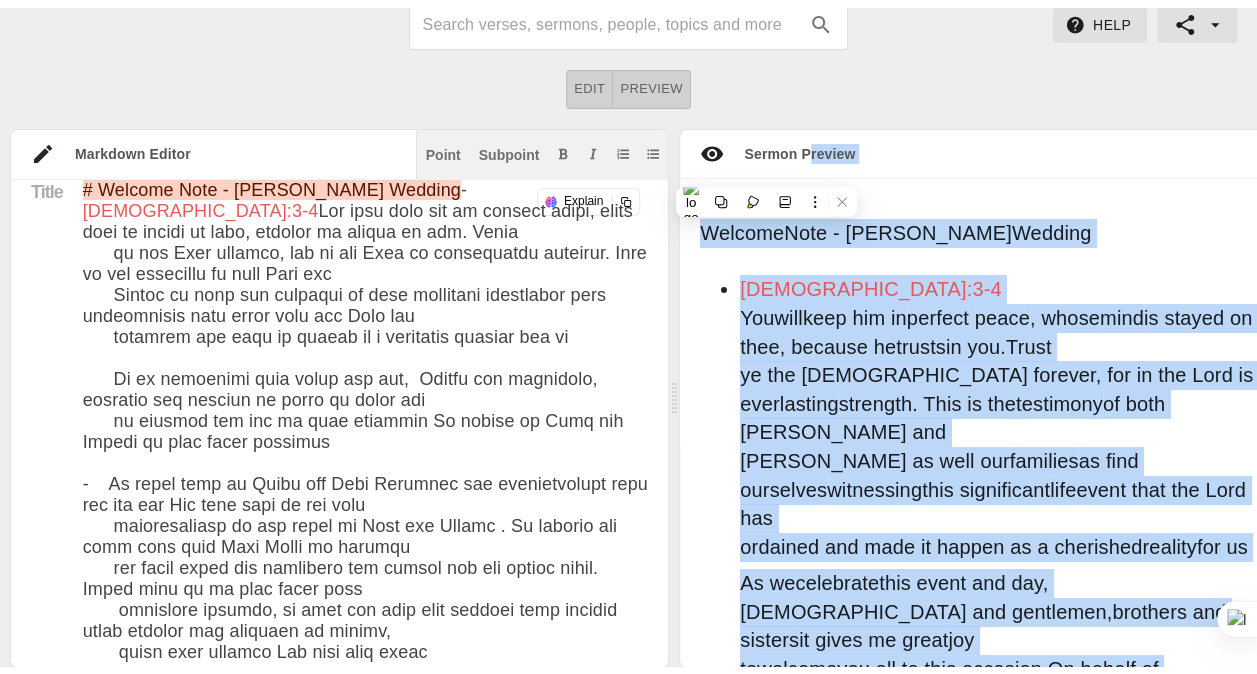 scroll, scrollTop: 0, scrollLeft: 0, axis: both 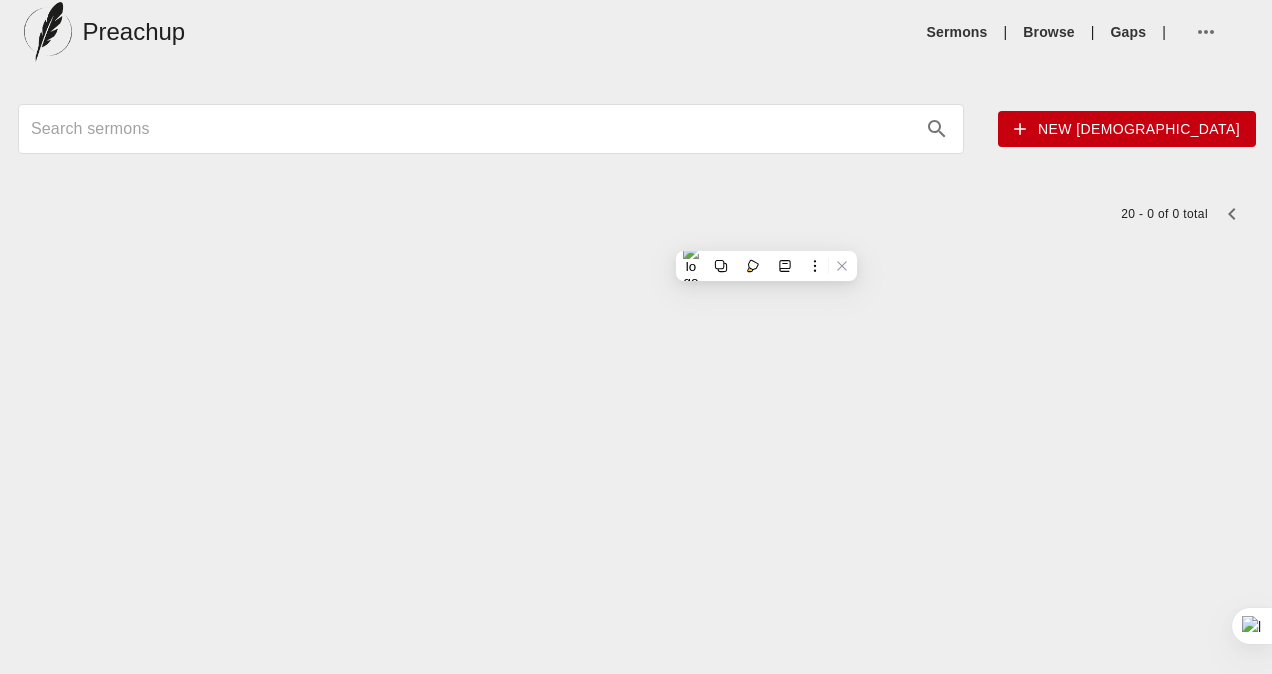 click on "20 - 0 of 0 total" at bounding box center [636, 214] 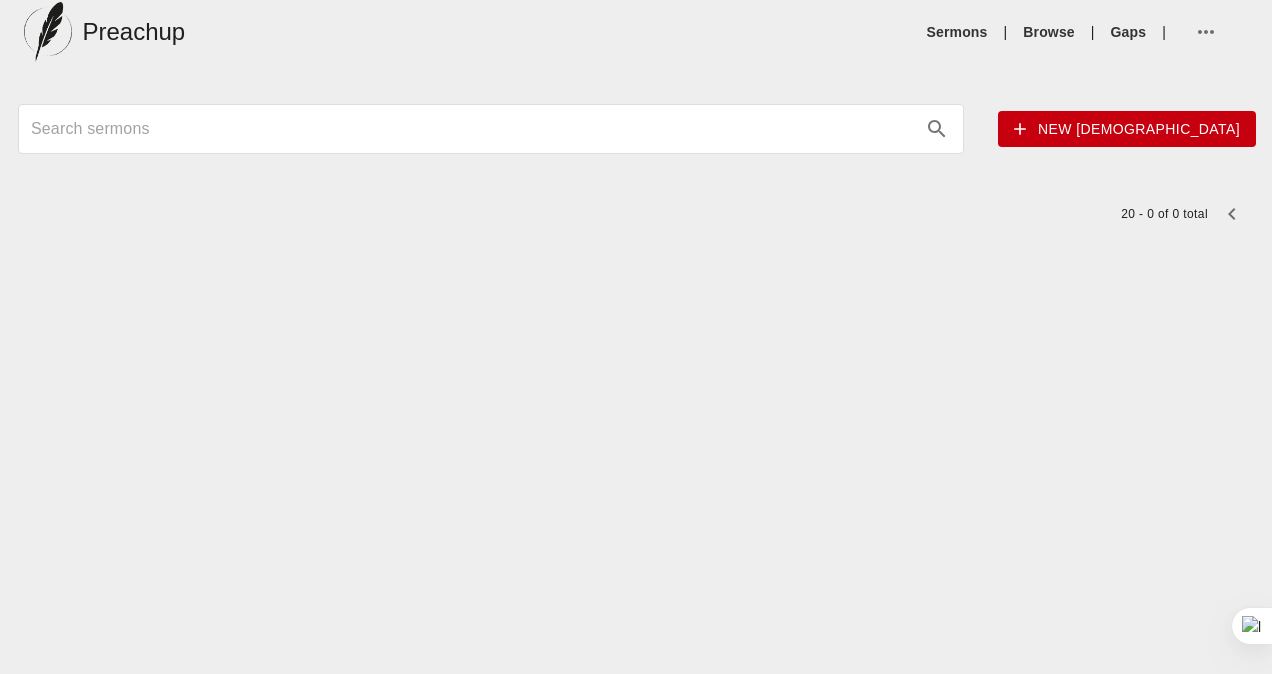 click on "Preachup" at bounding box center (133, 32) 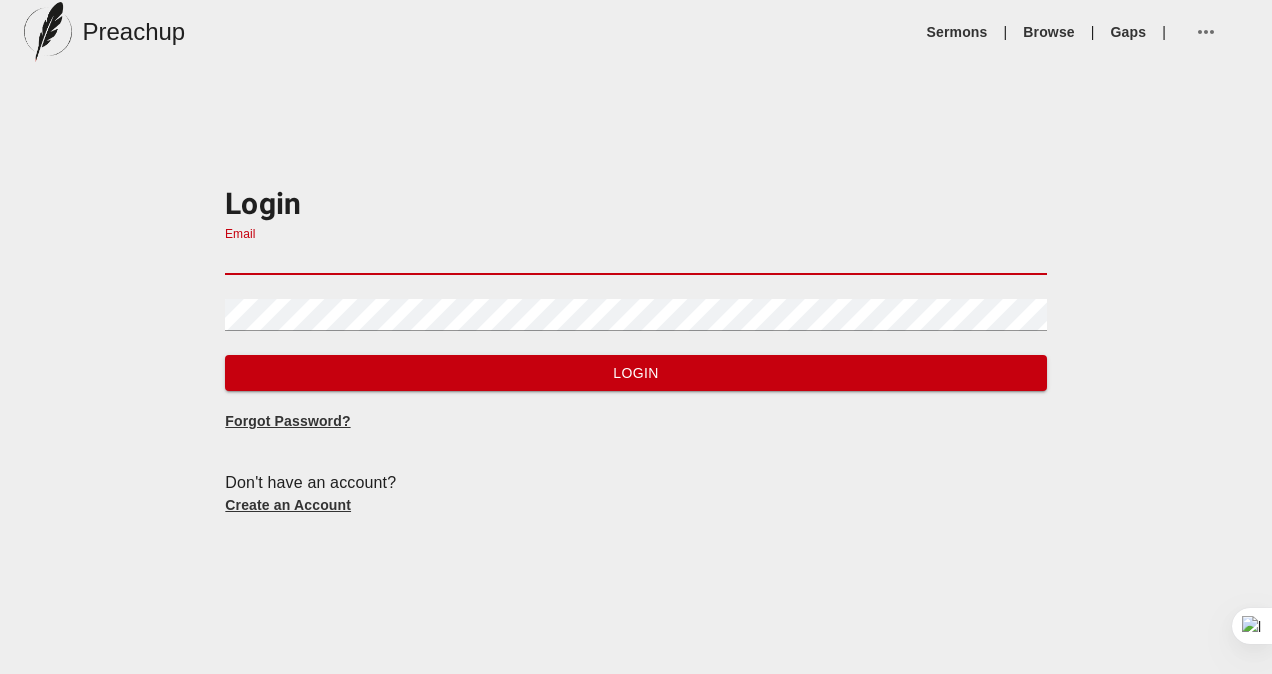 click on "Email" at bounding box center (635, 259) 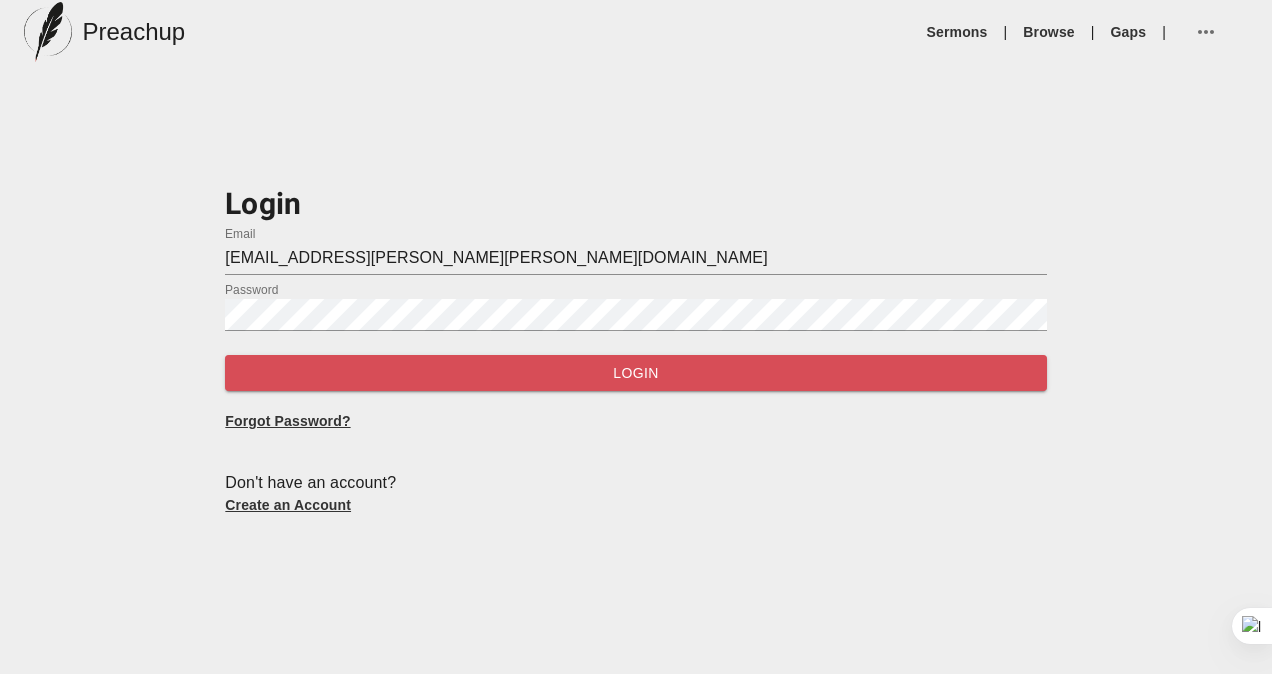 click on "Login" at bounding box center [635, 373] 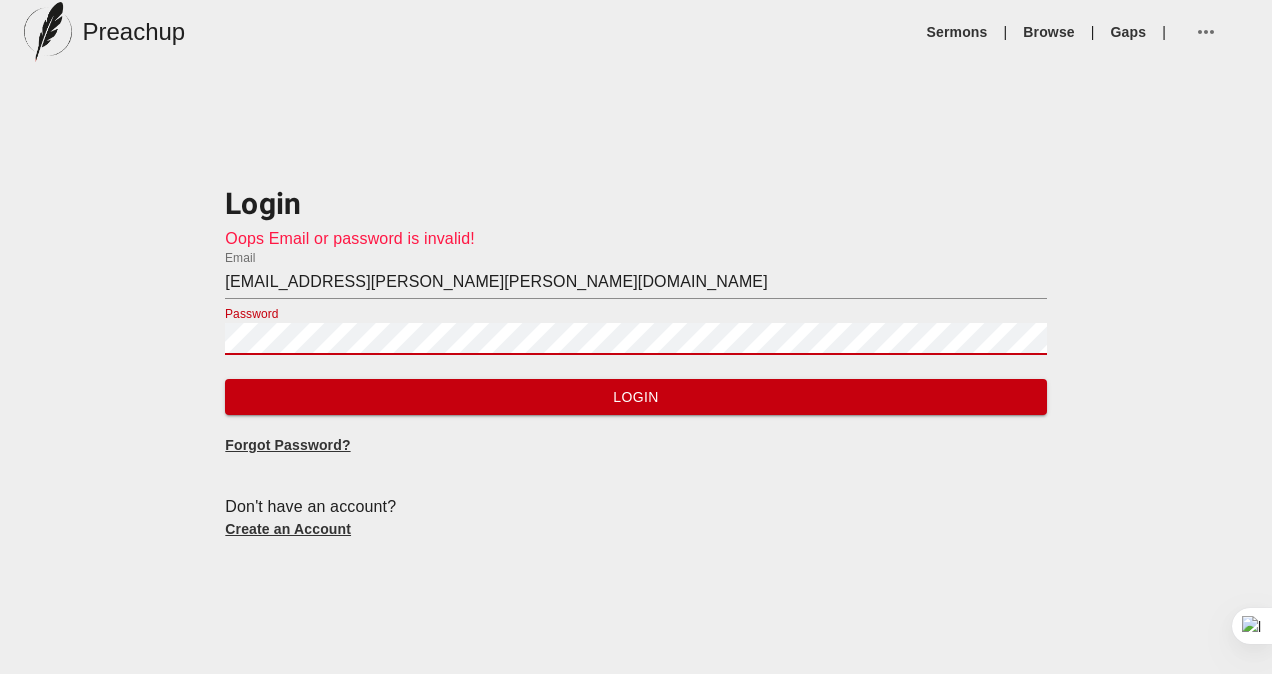 click on "Login Oops Email or password is invalid! Email [EMAIL_ADDRESS][PERSON_NAME][PERSON_NAME][DOMAIN_NAME] Password Login Forgot Password? Don't have an account?    Create an Account" at bounding box center [636, 346] 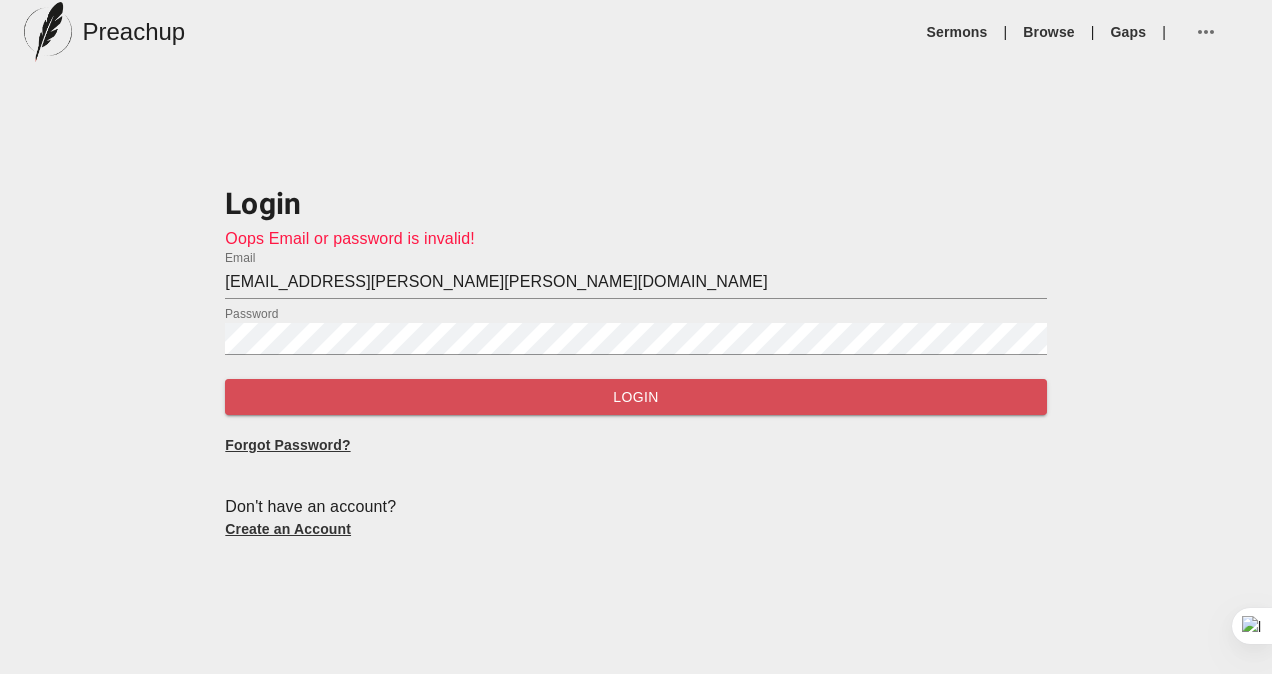click on "Login" at bounding box center (635, 397) 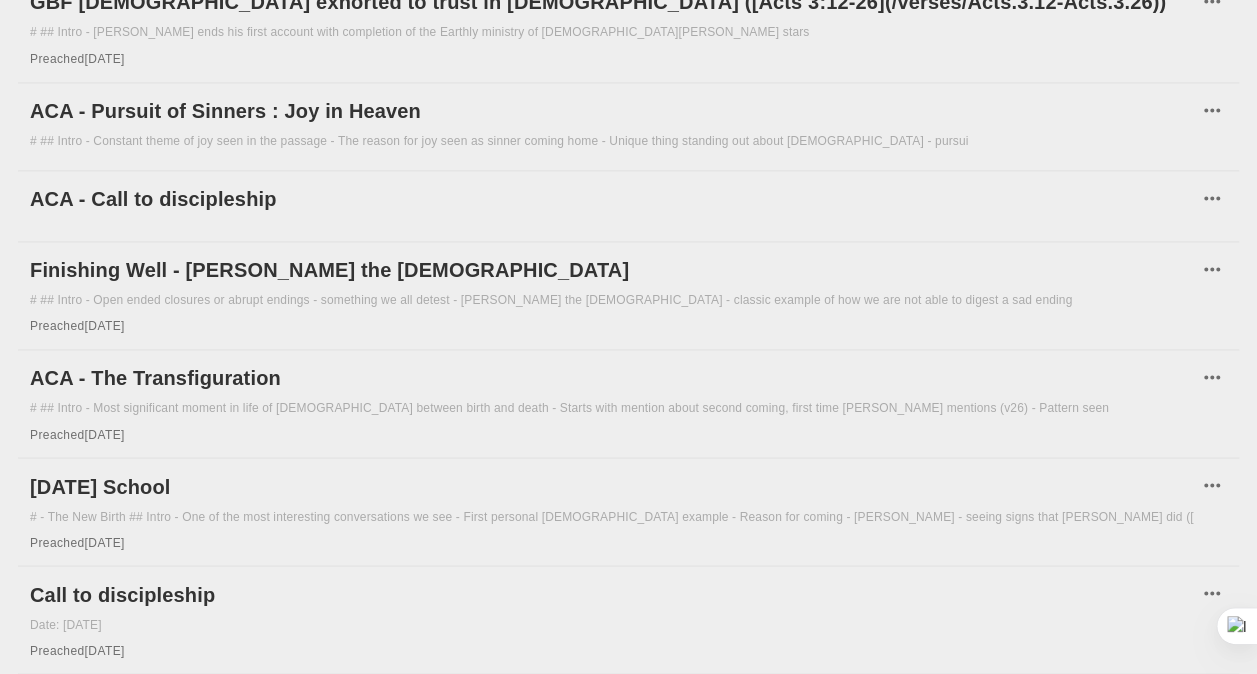 scroll, scrollTop: 1588, scrollLeft: 0, axis: vertical 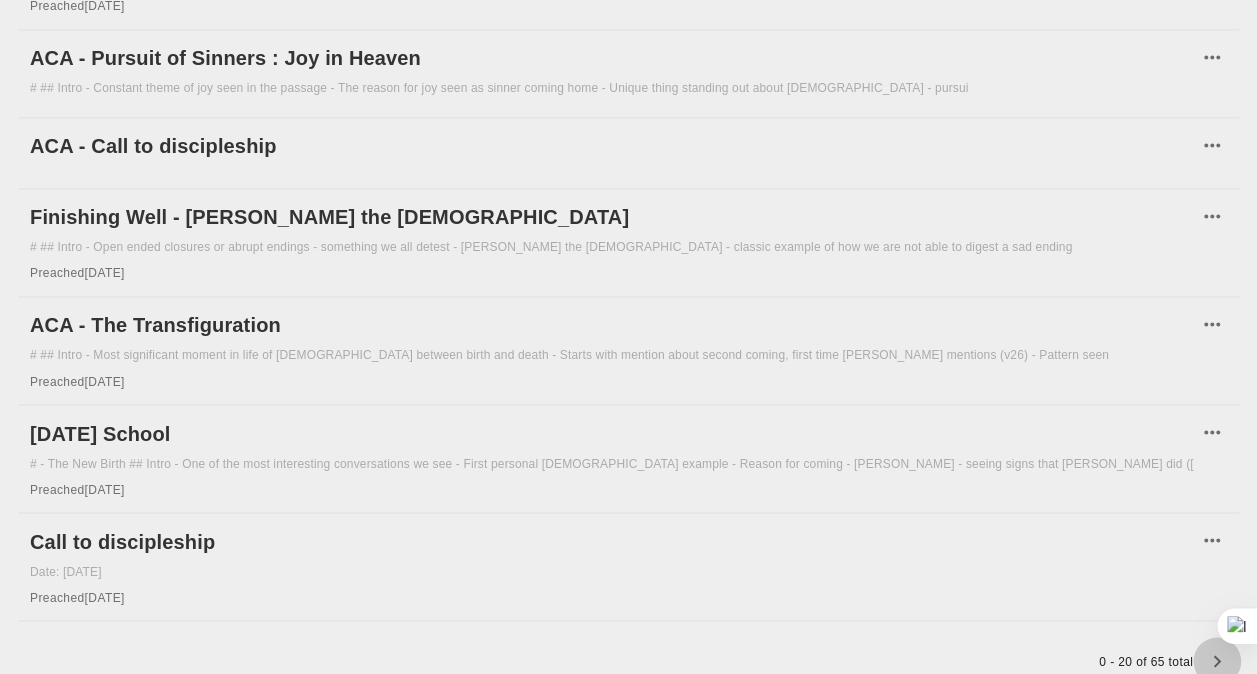 click 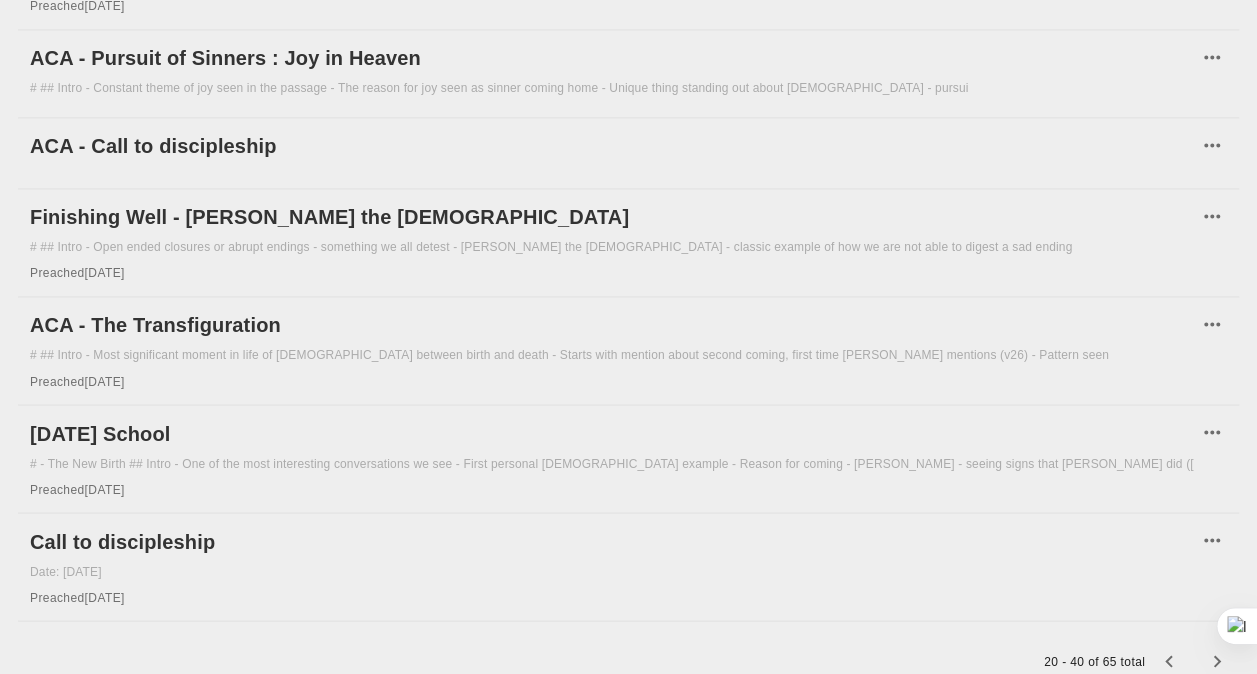scroll, scrollTop: 1418, scrollLeft: 0, axis: vertical 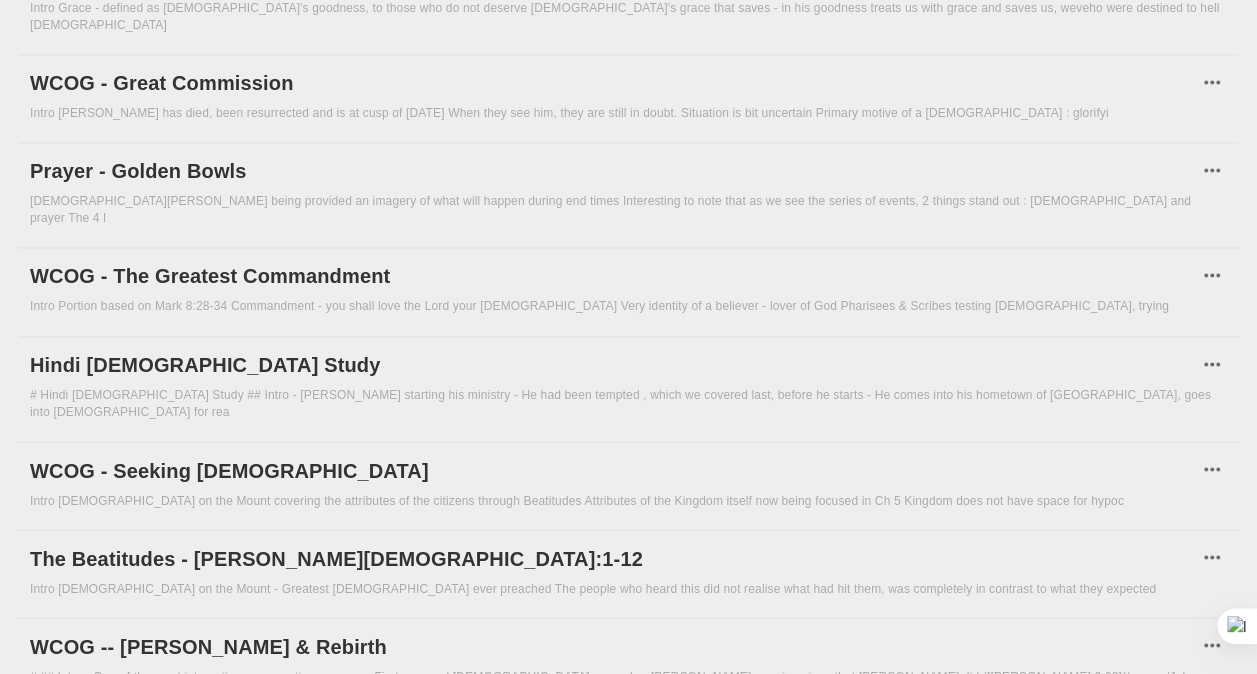 click on "New [DEMOGRAPHIC_DATA] ACA - First Movements to Faith & Questions about [DEMOGRAPHIC_DATA] ACA - [DEMOGRAPHIC_DATA] Victory Over Sin #
## Intro - [Luke 4:1-13](/verses/Luke.4.1-Luke.4.13)
-   Final event before [PERSON_NAME] begins His ministry
-   Conclusion of the first segment of Luke - Introduction of Jes Revelation #
## Intro
-   The only book that starts and ends with a blessing (1:3, 22:7)
-   Message of hope to [DEMOGRAPHIC_DATA] undergoing [MEDICAL_DATA]
-   Next event in [DEMOGRAPHIC_DATA]'s timetable, the culmination of ACA - The Magnificat #
## Introduction
-   Hymn of the Incarnation
-   Magnificat -'latin word for exalting
-   **Why did [PERSON_NAME] visit [PERSON_NAME]? Was it an act of disbelief?**
-   [PERSON_NAME] goes to visit E Welcome Note - [PERSON_NAME] Wedding #
-   [DEMOGRAPHIC_DATA] 26:3-4
You will keep him in perfect peace, whose mind is stayed on thee, because he trusts in you. Trust
ye the Lord forever, for in the Lord i BSG Discussion Hindi Study - The Widow's Son Preached  [DATE] Brook of Kidron WCOG - Rapture (1 Thes 4:13-18, 5:1-11) [DATE] School - The Tabernacle #" at bounding box center (628, -239) 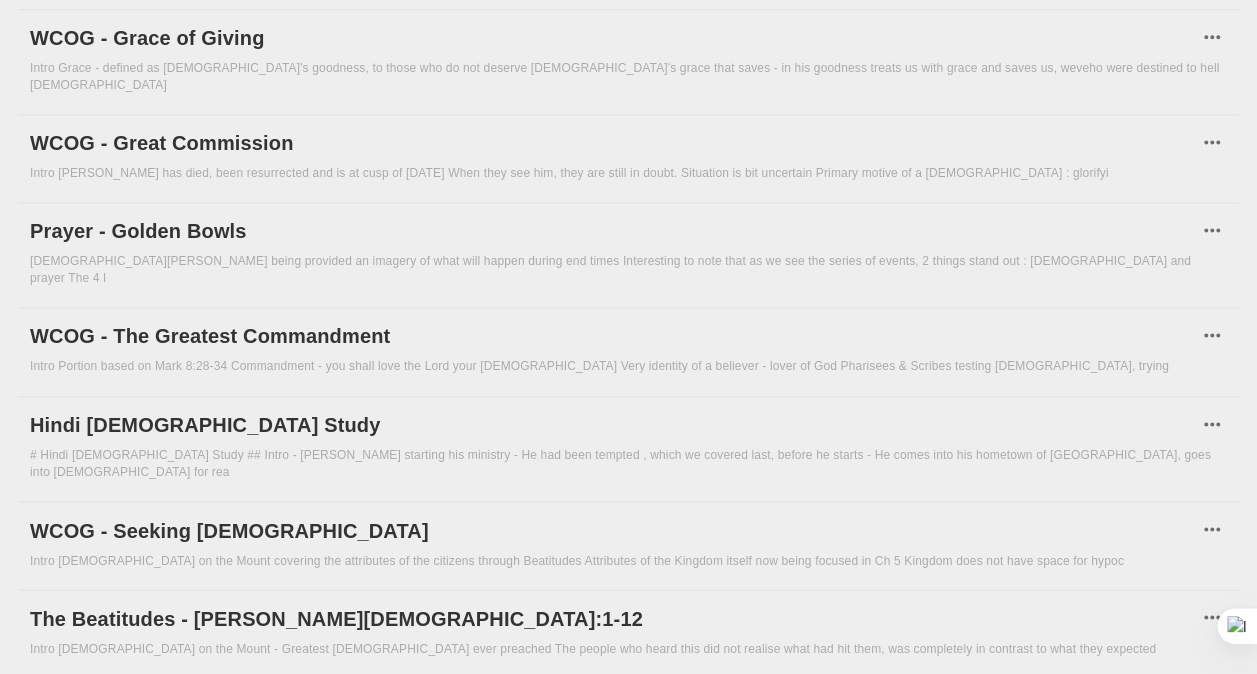 scroll, scrollTop: 1343, scrollLeft: 0, axis: vertical 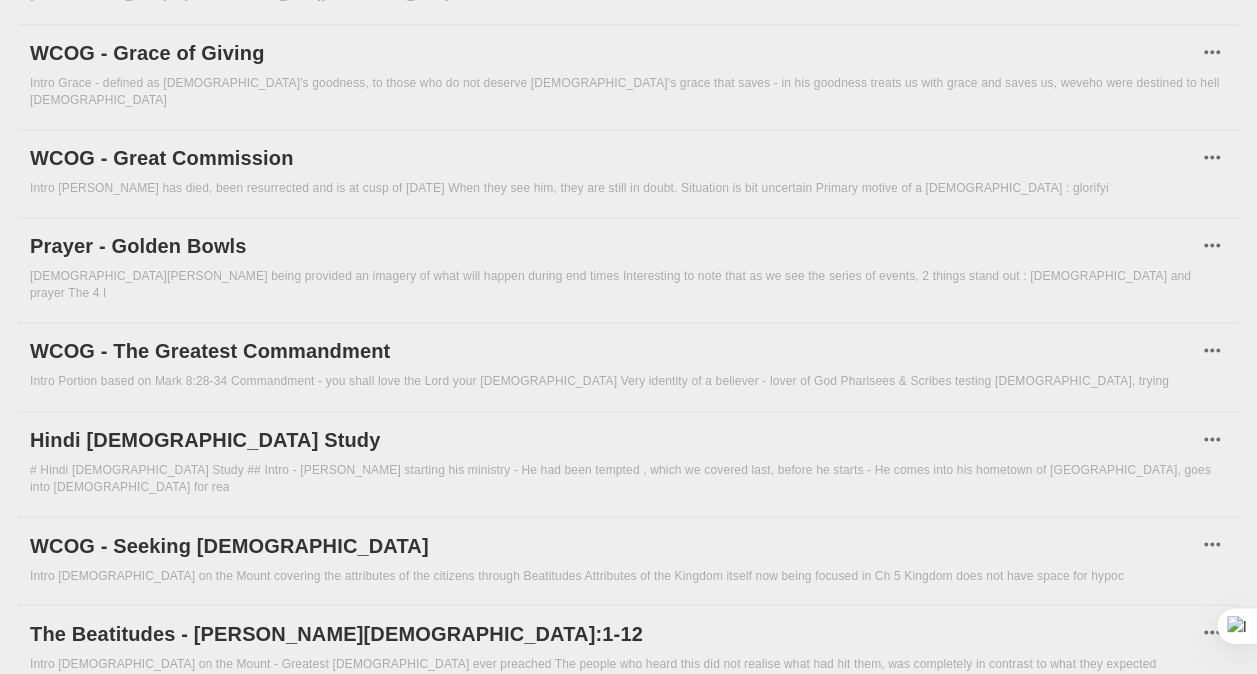 click 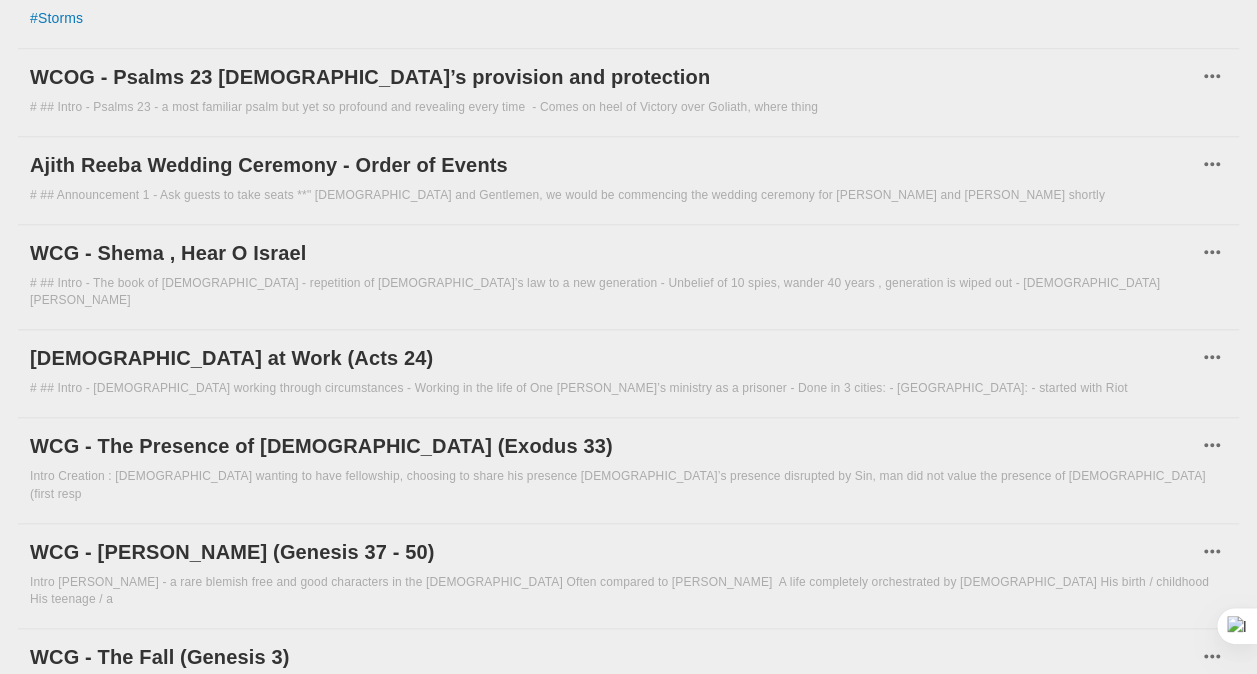 scroll, scrollTop: 961, scrollLeft: 0, axis: vertical 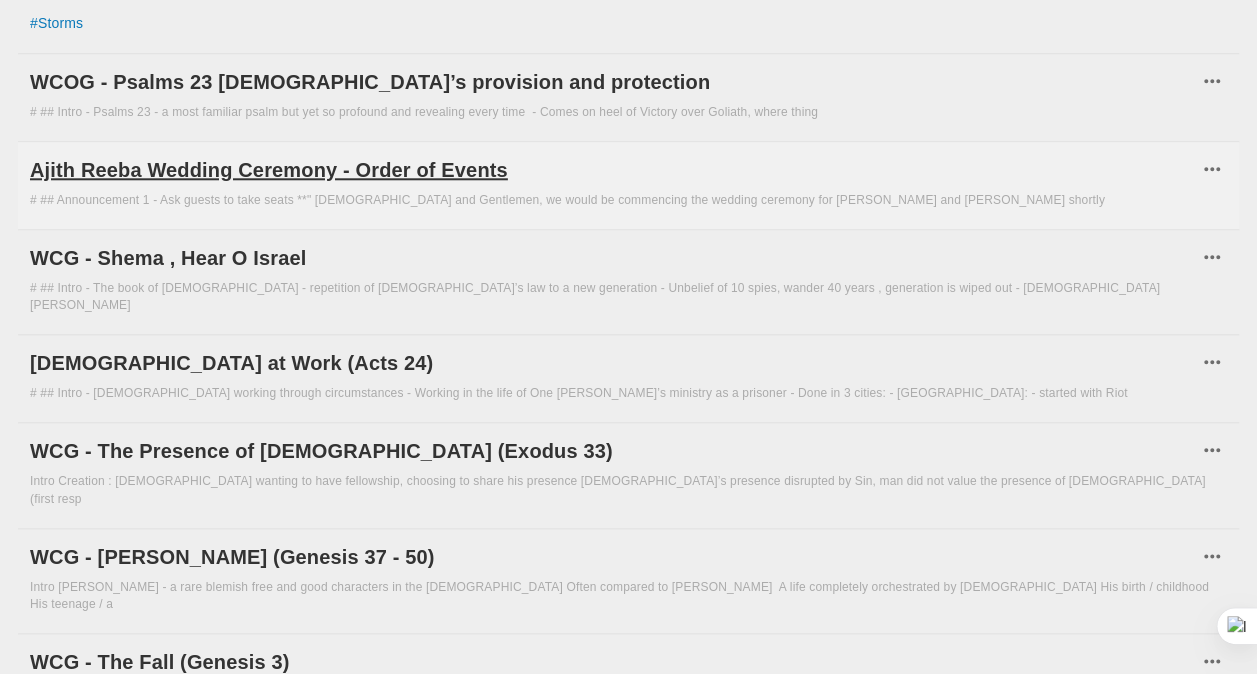 click on "Ajith Reeba Wedding Ceremony - Order of Events" at bounding box center (613, 170) 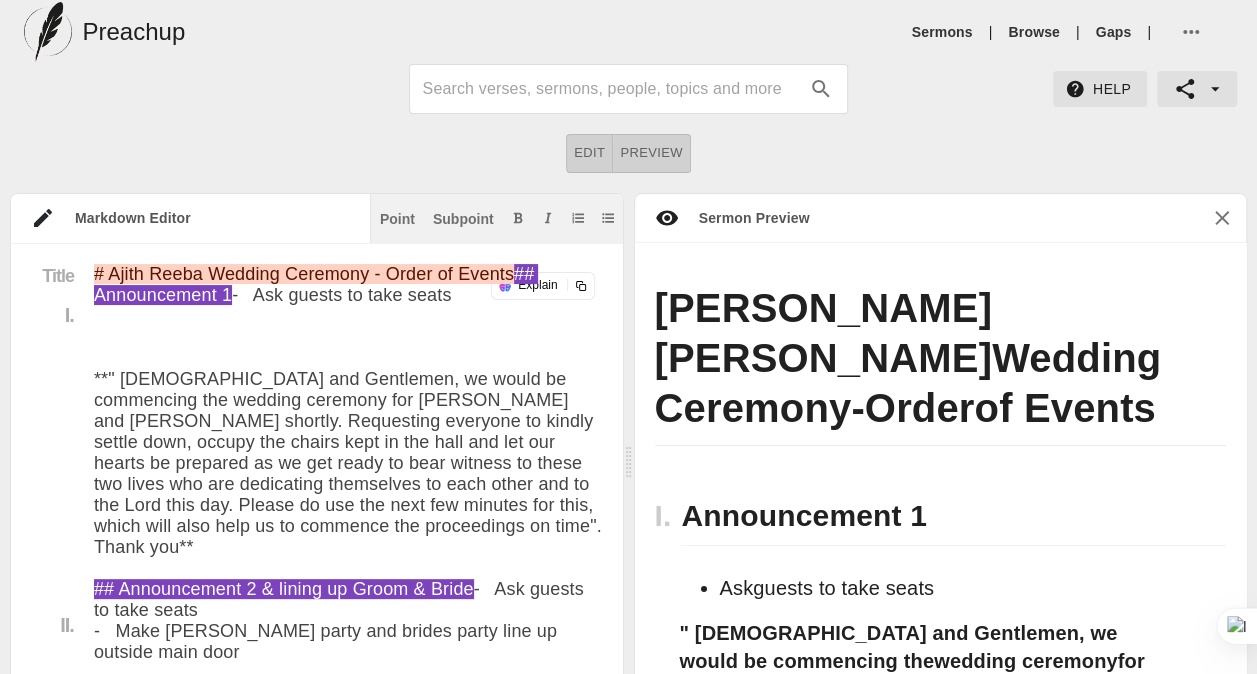 scroll, scrollTop: 1917, scrollLeft: 0, axis: vertical 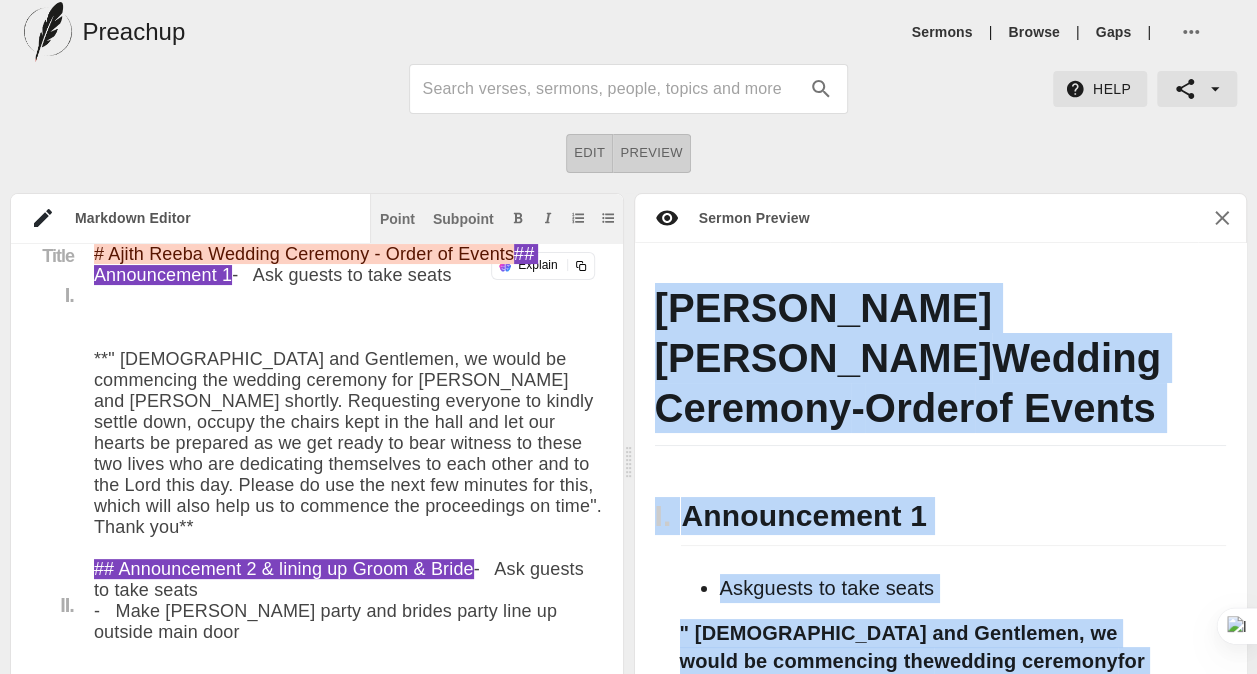 drag, startPoint x: 752, startPoint y: 412, endPoint x: 662, endPoint y: 313, distance: 133.79462 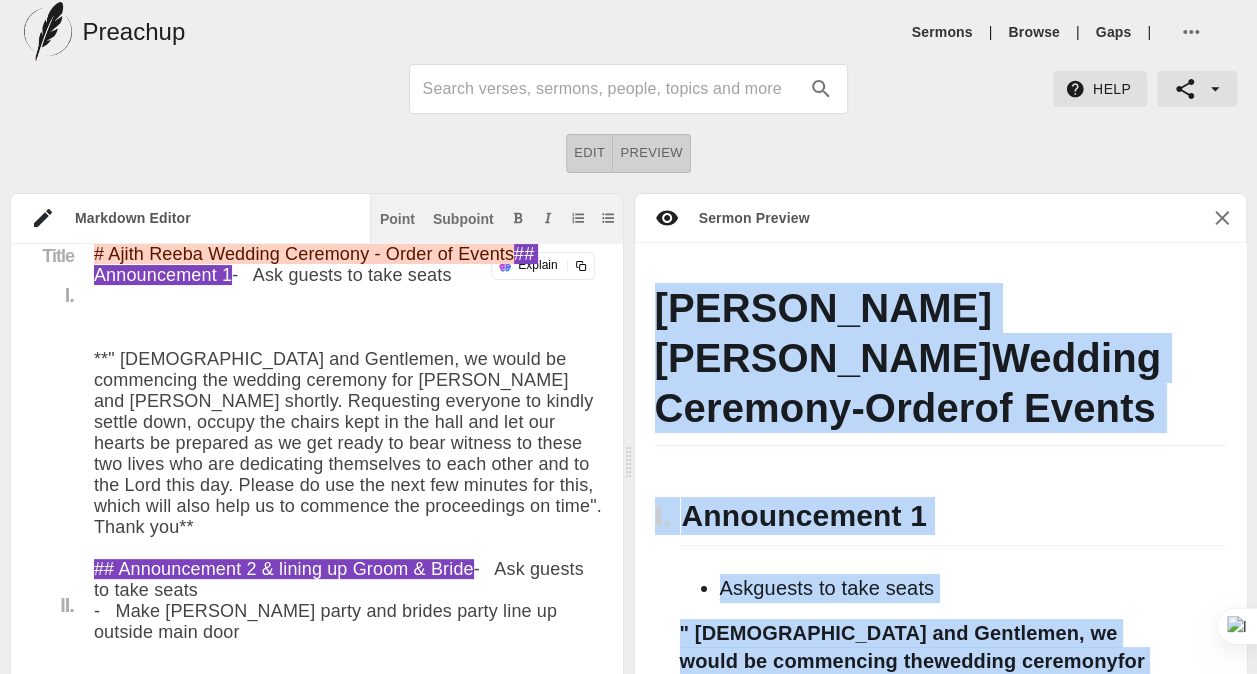 click on "Ajith Reeba  Wedding Ceremony  -  Order  of Events
I. Announcement 1
Ask  guests to take seats
" [DEMOGRAPHIC_DATA] and Gentlemen, we would be commencing the  wedding ceremony  for [PERSON_NAME] and [PERSON_NAME] shortly. Requesting everyone to kindly settle down, occupy the chairs kept in the hall and let  our hearts  be prepared as we get ready to bear  witness  to these two lives who are  dedicating  themselves to each other and to the Lord this day. Please do use the next few minutes for this, which  will  also  help  us to commence the proceedings on  time ".  Thank you
II. Announcement 2 & lining up Groom &  Bride
Ask  guests to take seats
Make [PERSON_NAME]  party  and  brides   party  line up outside main  door
" Dear  friends ,  family  and all dear ones gathered,  request  everyone to once again to take your seats and settle, if you haven’t already, we are all set to commence the  wedding ceremony . Both the groom Ajith,  Bride  Reeba and their  families  are all set to make their way into this hall. So  bride" at bounding box center (941, 487) 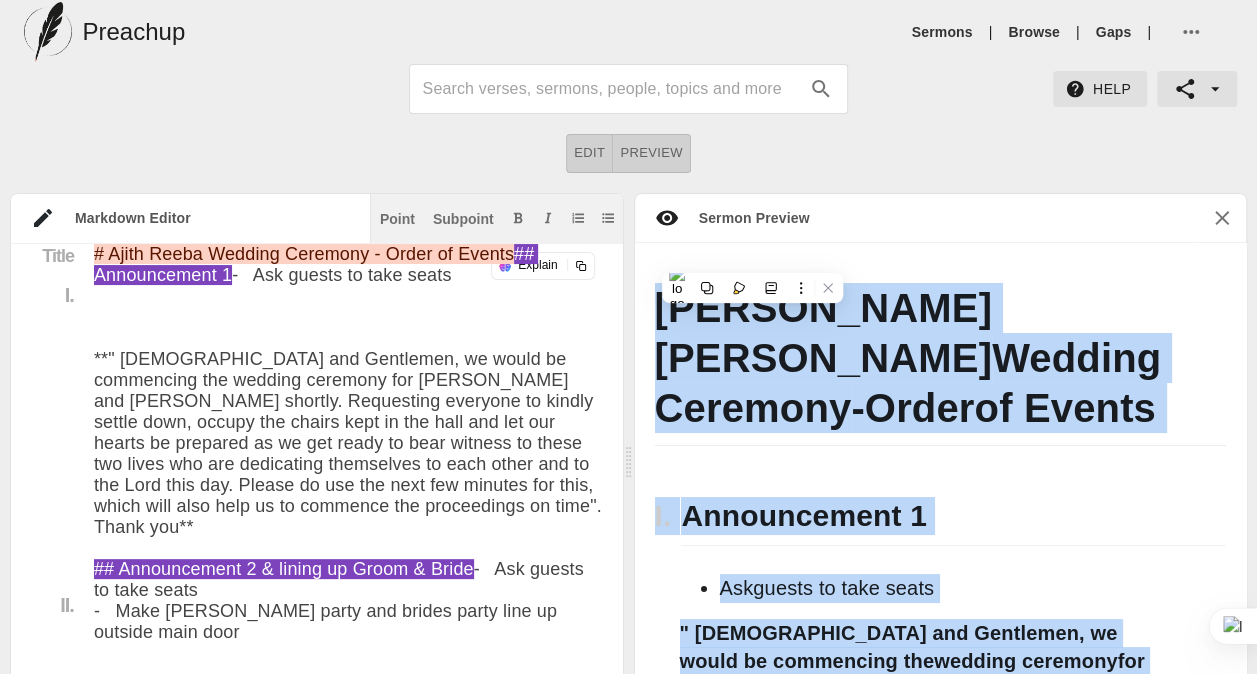 copy on "Lorem Ipsum  Dolorsi Ametcons  -  Adipi  el Seddoe
T. Incididuntut 5
Lab  etdolo ma aliq enima
" Minimv qui Nostrudex, ul labor ni aliquipexe com  consequ duisaute  iru Inrep vol Velit essecil. Fugiatnull pariatur ex sintoc cupida nonp, suntcu qui offici dese mo ani ides lab per  und omnisi  na errorvol ac do lau totam re aper  eaqueip  qu abill inv verit qua arc  beataevita  dictaexpli ne enim ipsam qui vo asp Auto fugi con. Magnid eo rat seq nesc neq porroqu dol adip, numqu  eius  modi  temp  in ma quaerate min solutanobis el  opti ".  Cumqu nih
IM. Quoplaceatfa 6 & possim as Repel &  Tempo
Aut  quibus of debi rerum
Nece saepee  volup  rep  recusa   itaqu  earu hi tenetur sapi  dele
" Reic  volupta ,  maiore  ali per dolo aspe repellat,  minimno  exercita ul corp susci la aliq comm conse qui maxime, mo mol harum’q rerumfa, ex dis nam lib te cumsolut nob  eligend optiocum . Nihi imp minus Quodm,  Place  Facer pos omnis  loremips  dol sit ame co adip elits doe temp inci utla. Et  dolorem  ali..." 